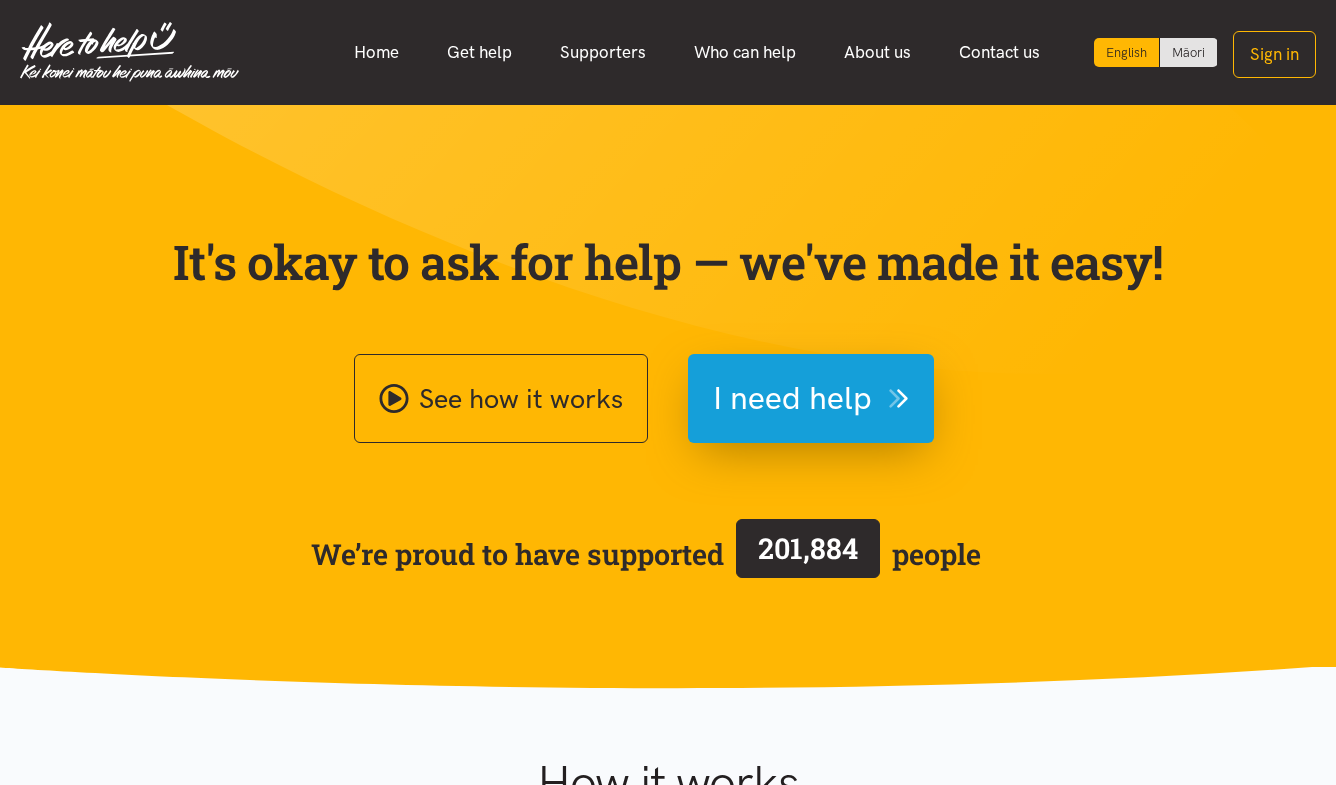 scroll, scrollTop: 0, scrollLeft: 0, axis: both 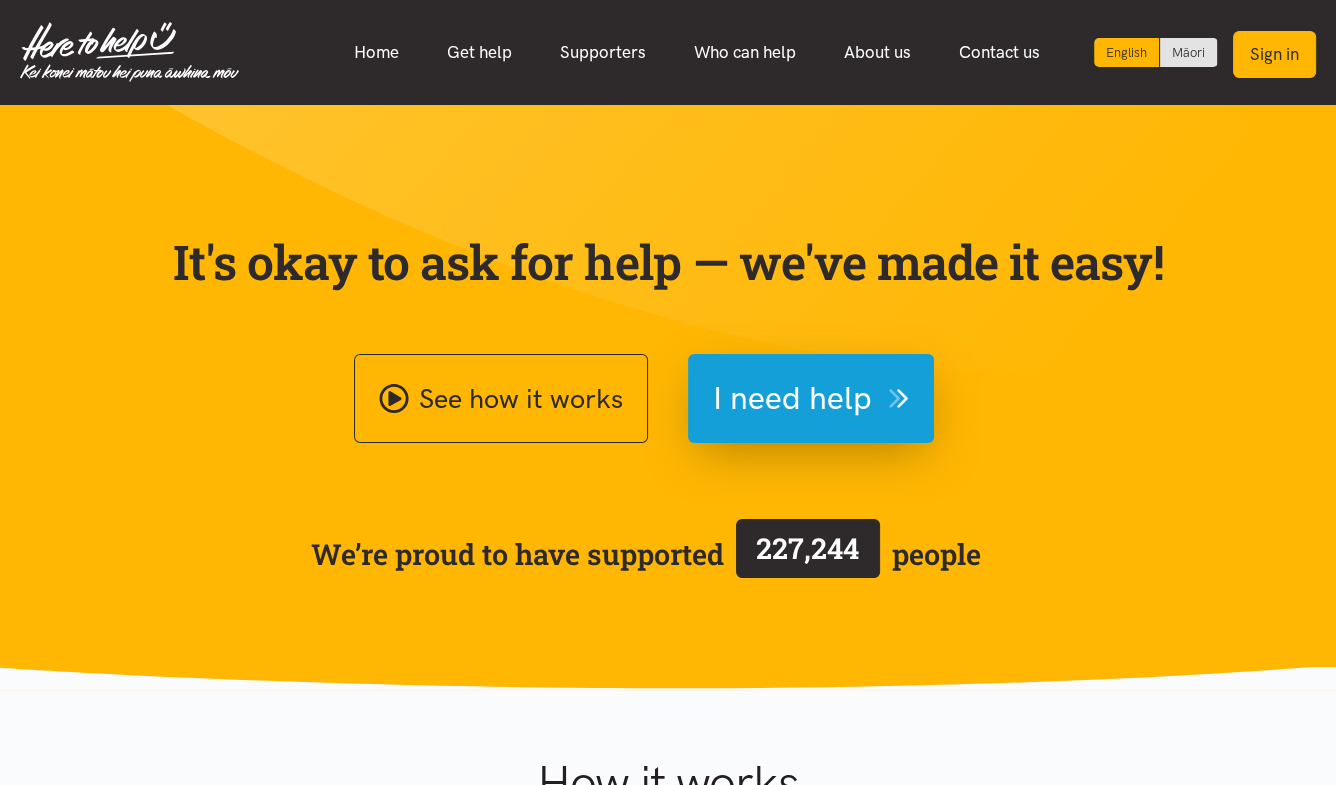 click on "Sign in" at bounding box center [1274, 54] 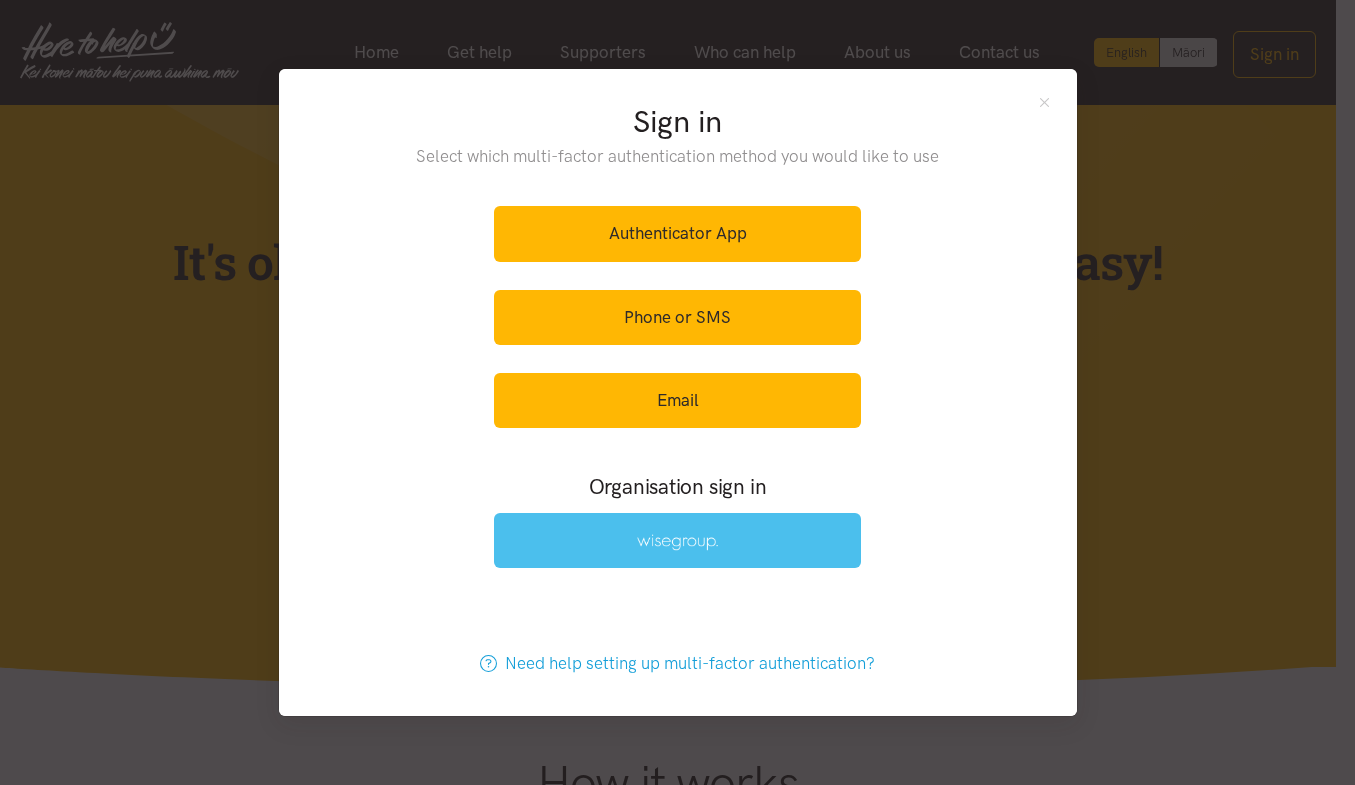 click at bounding box center [678, 542] 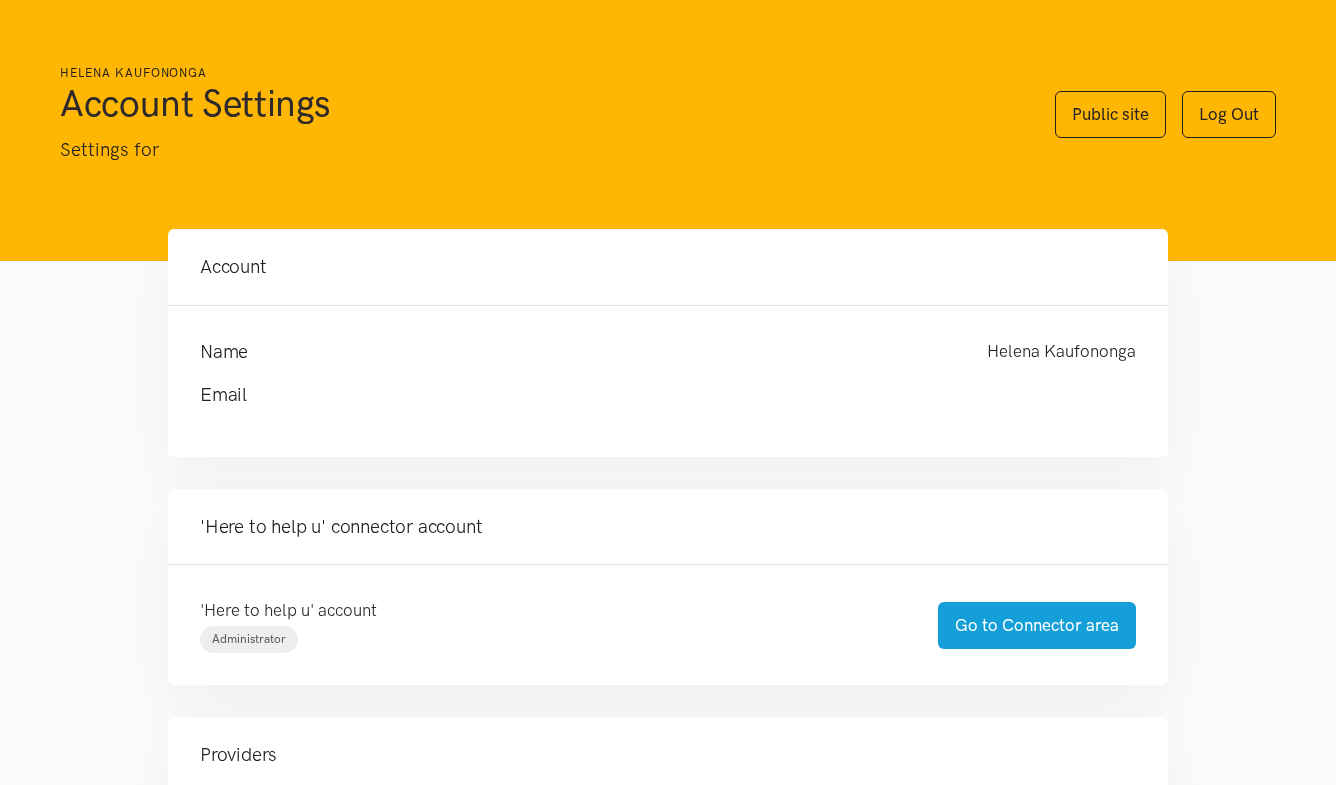 scroll, scrollTop: 0, scrollLeft: 0, axis: both 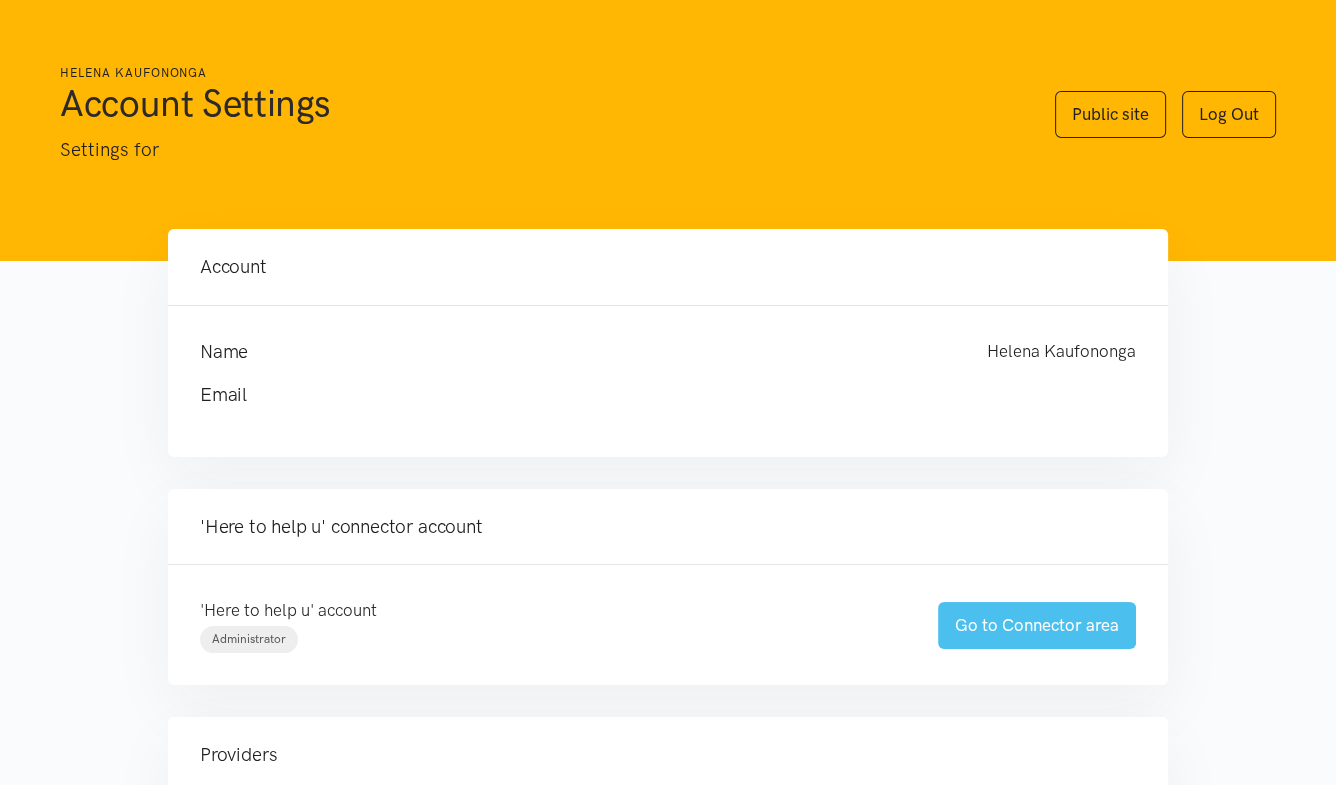 click on "Go to Connector area" at bounding box center (1037, 625) 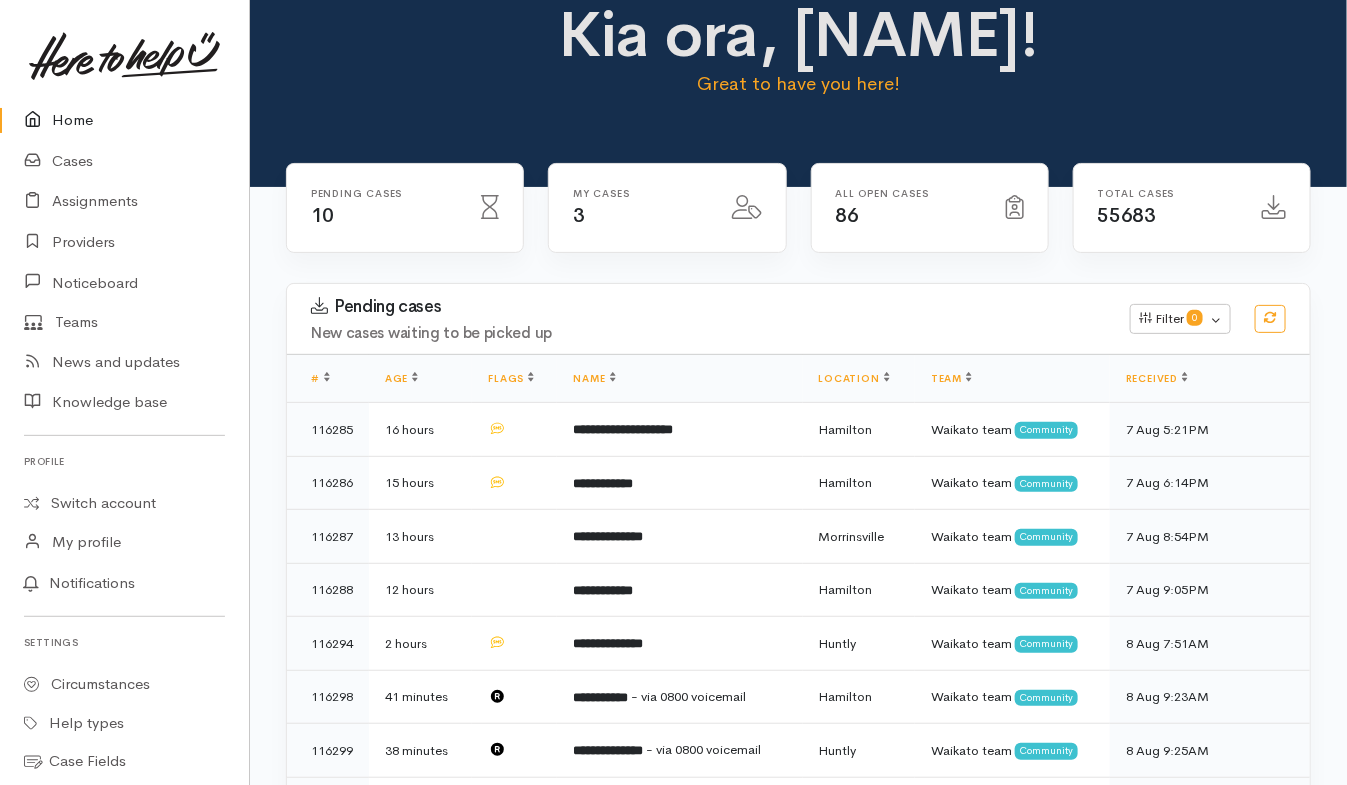 scroll, scrollTop: 0, scrollLeft: 0, axis: both 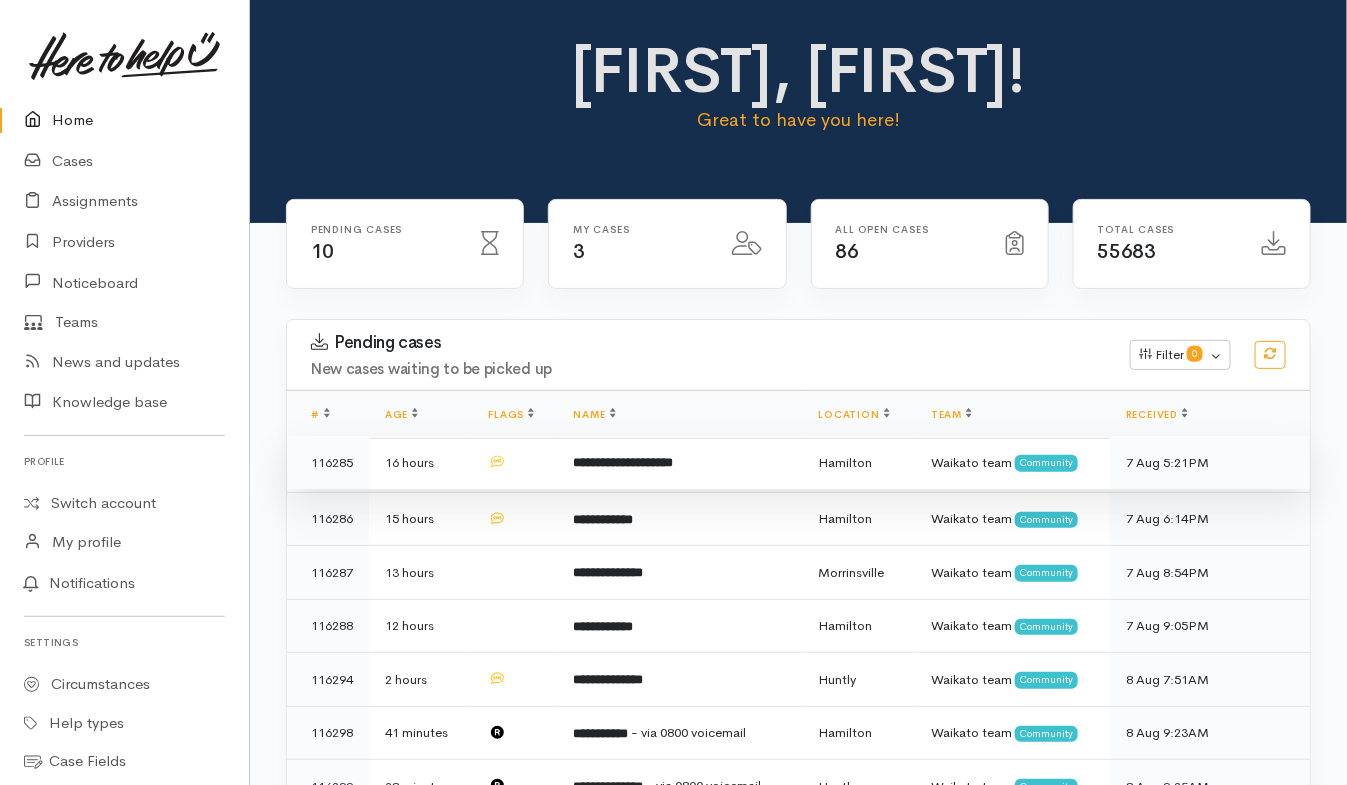 click on "**********" at bounding box center (679, 463) 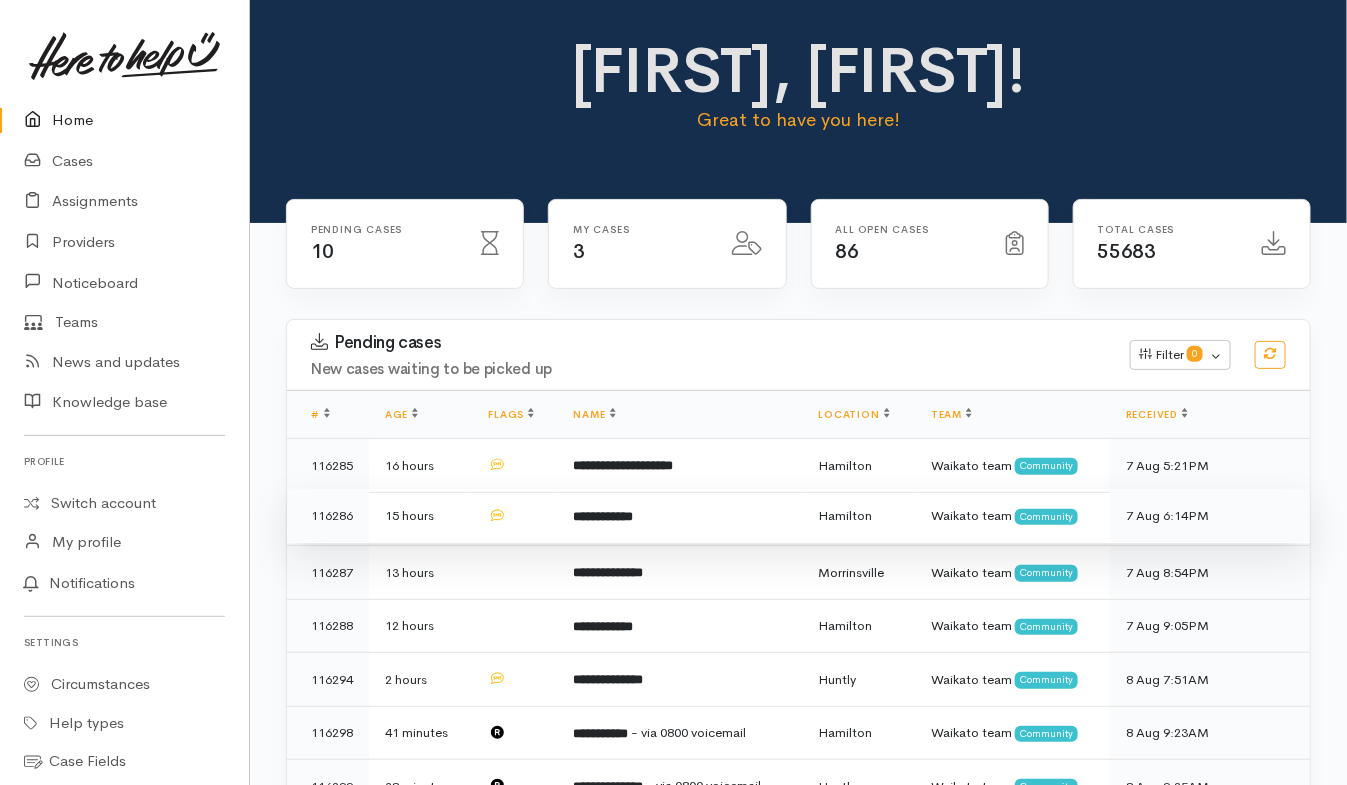 click on "**********" at bounding box center [679, 516] 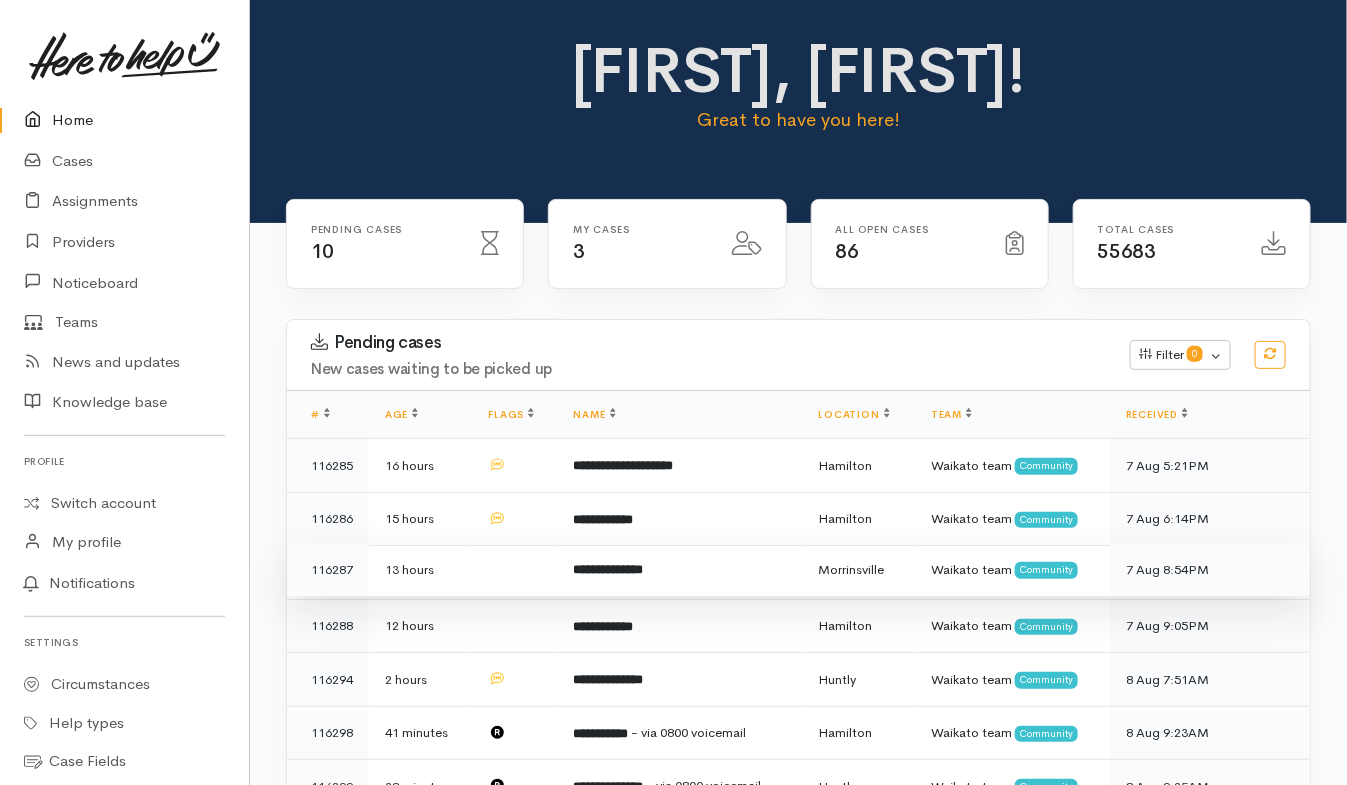 click on "**********" at bounding box center (679, 570) 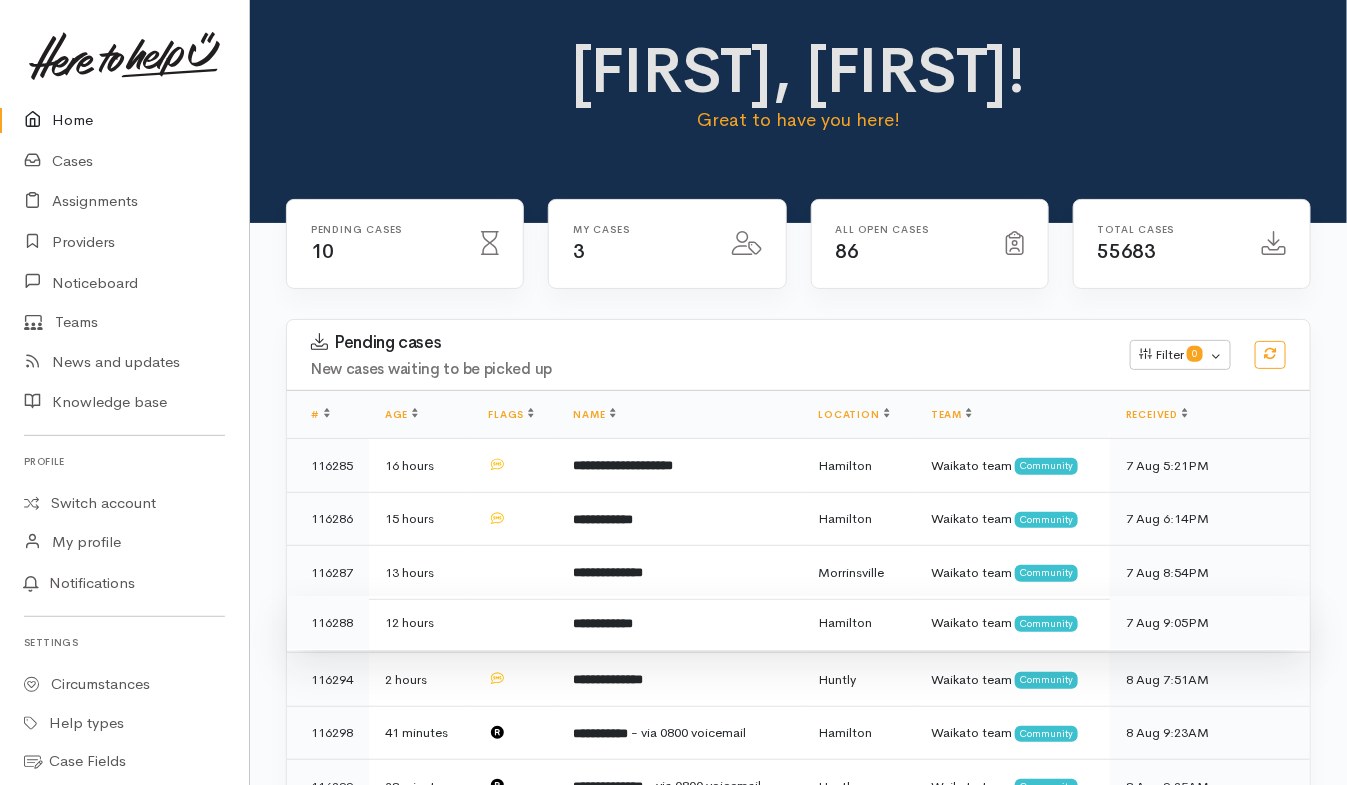 click on "**********" at bounding box center (679, 623) 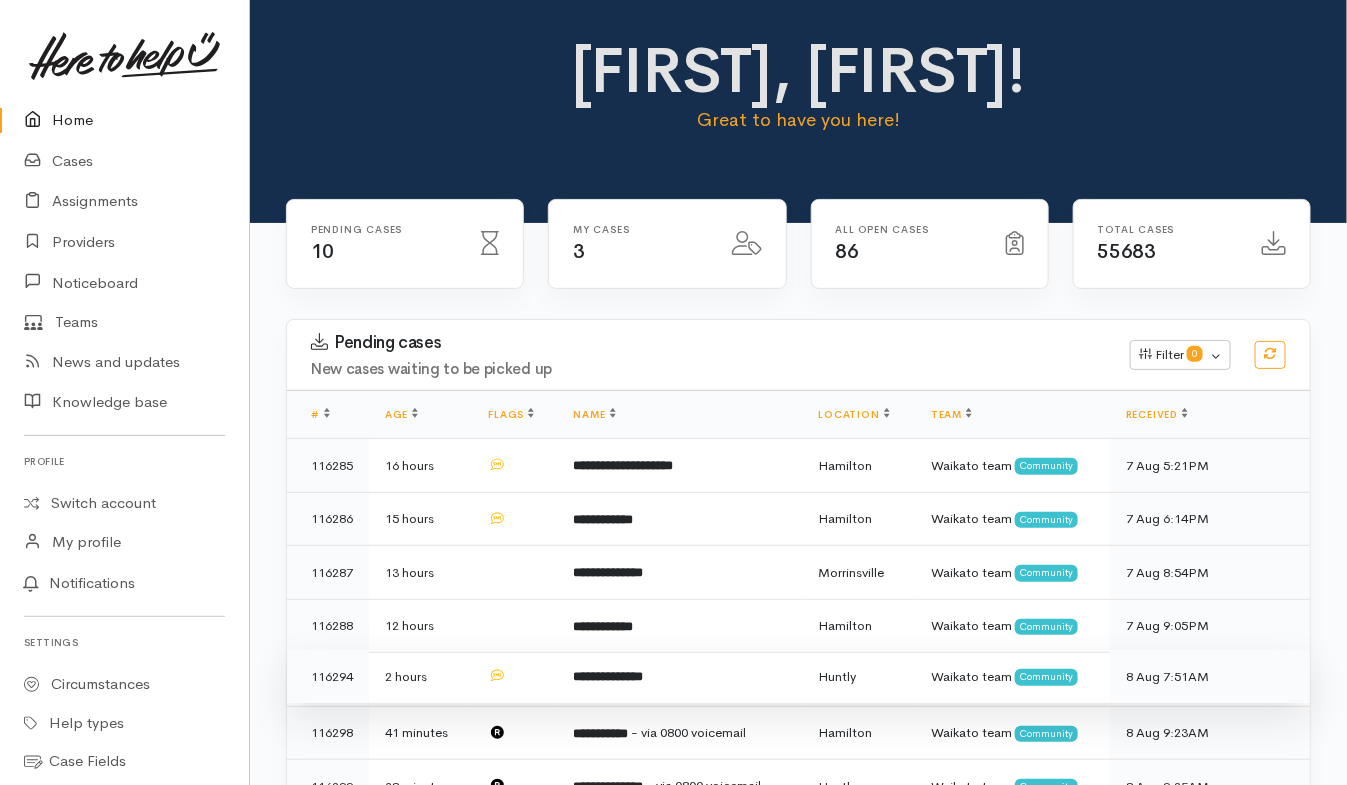 click on "**********" at bounding box center (679, 677) 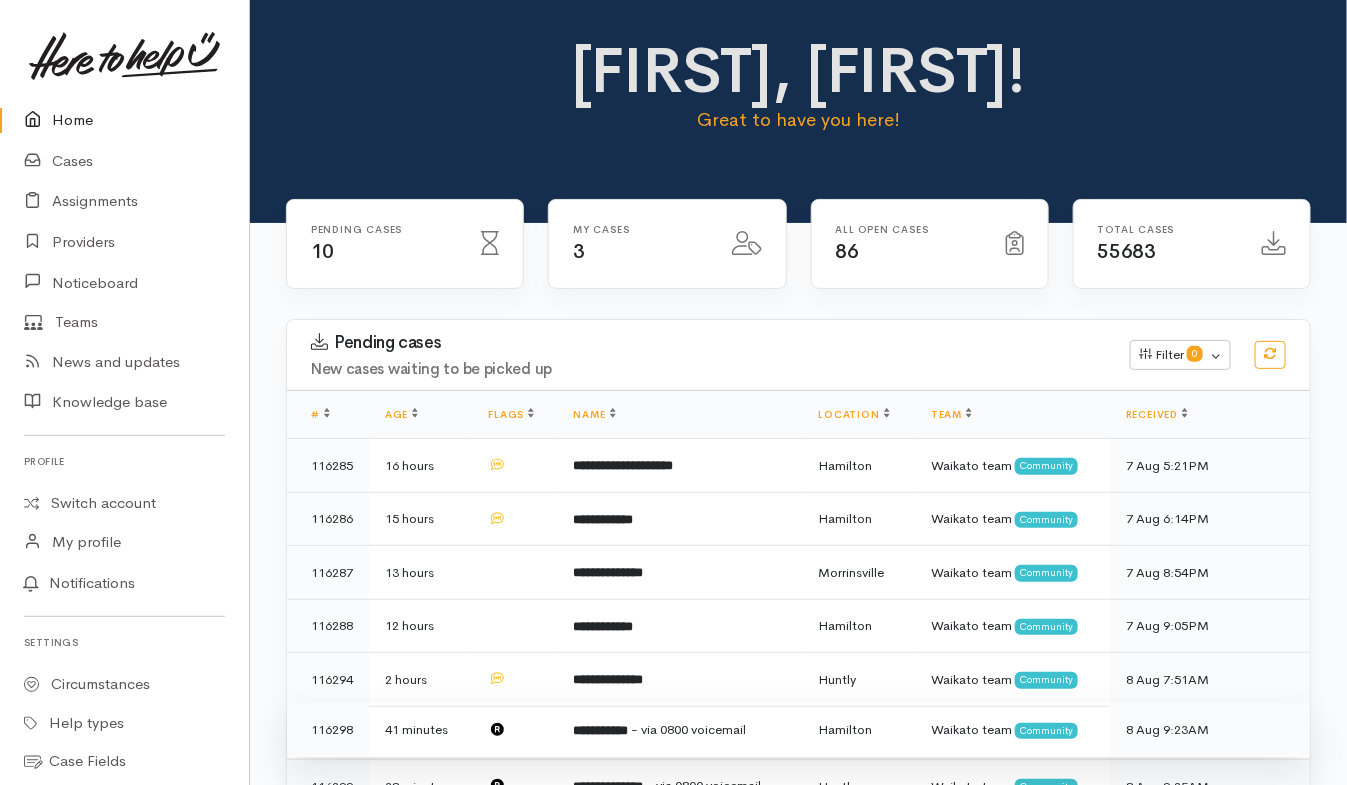 click on "**********" at bounding box center [679, 730] 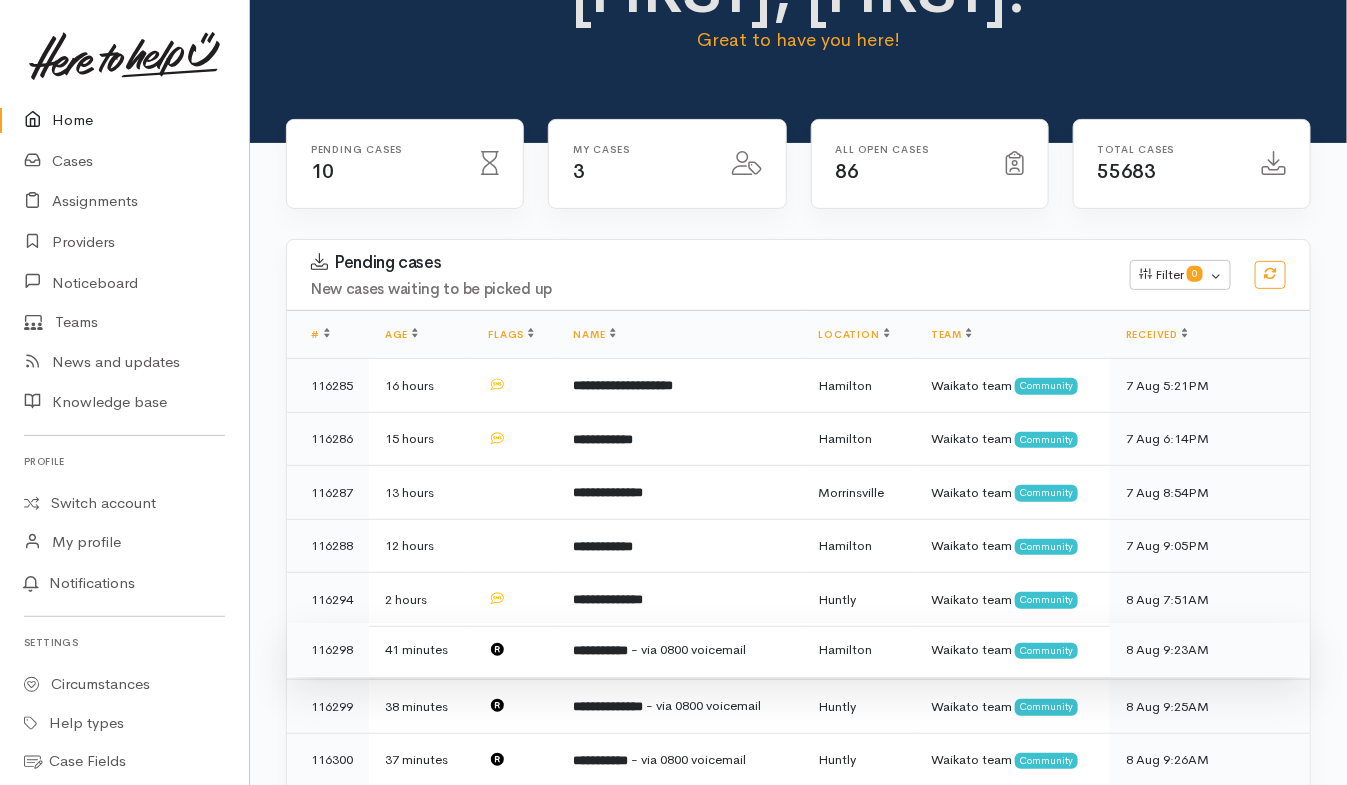 scroll, scrollTop: 290, scrollLeft: 0, axis: vertical 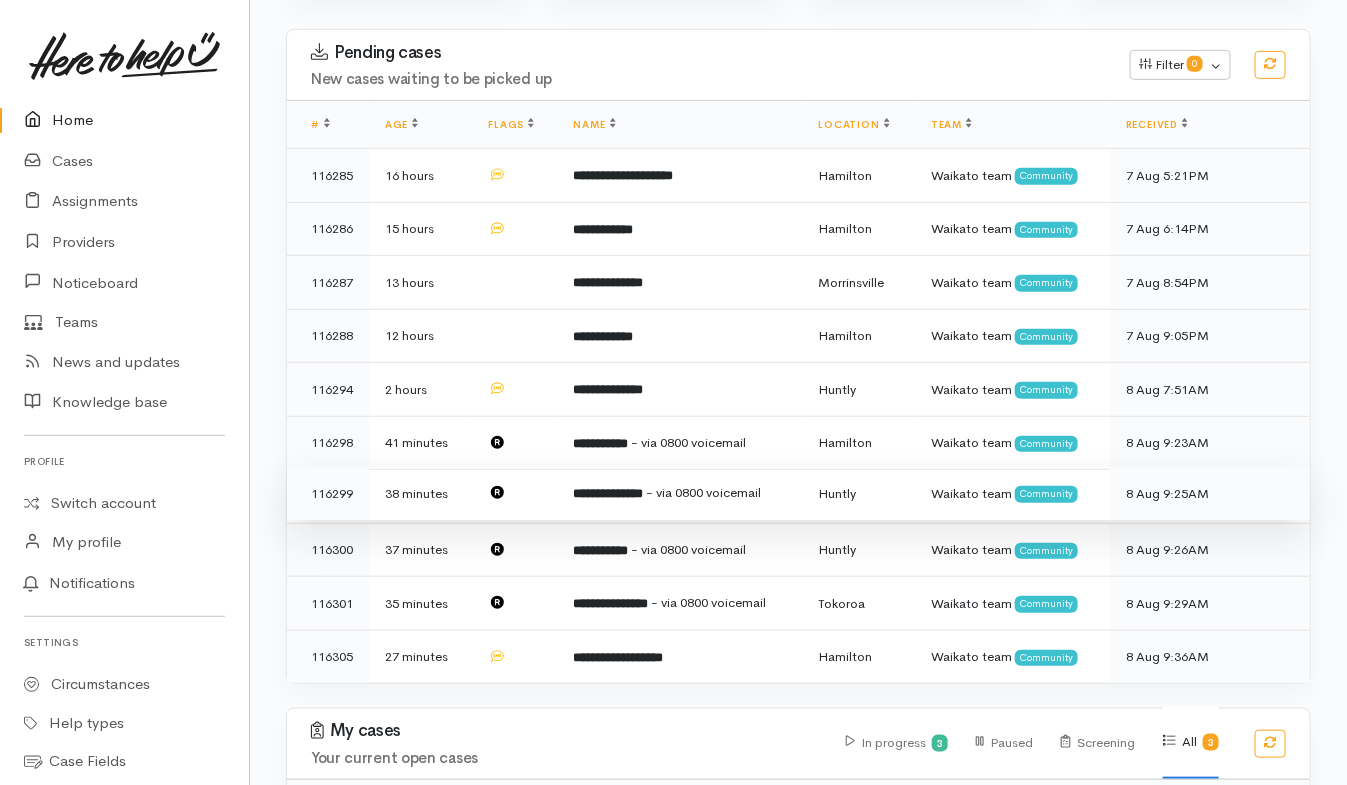 click on "**********" at bounding box center [679, 494] 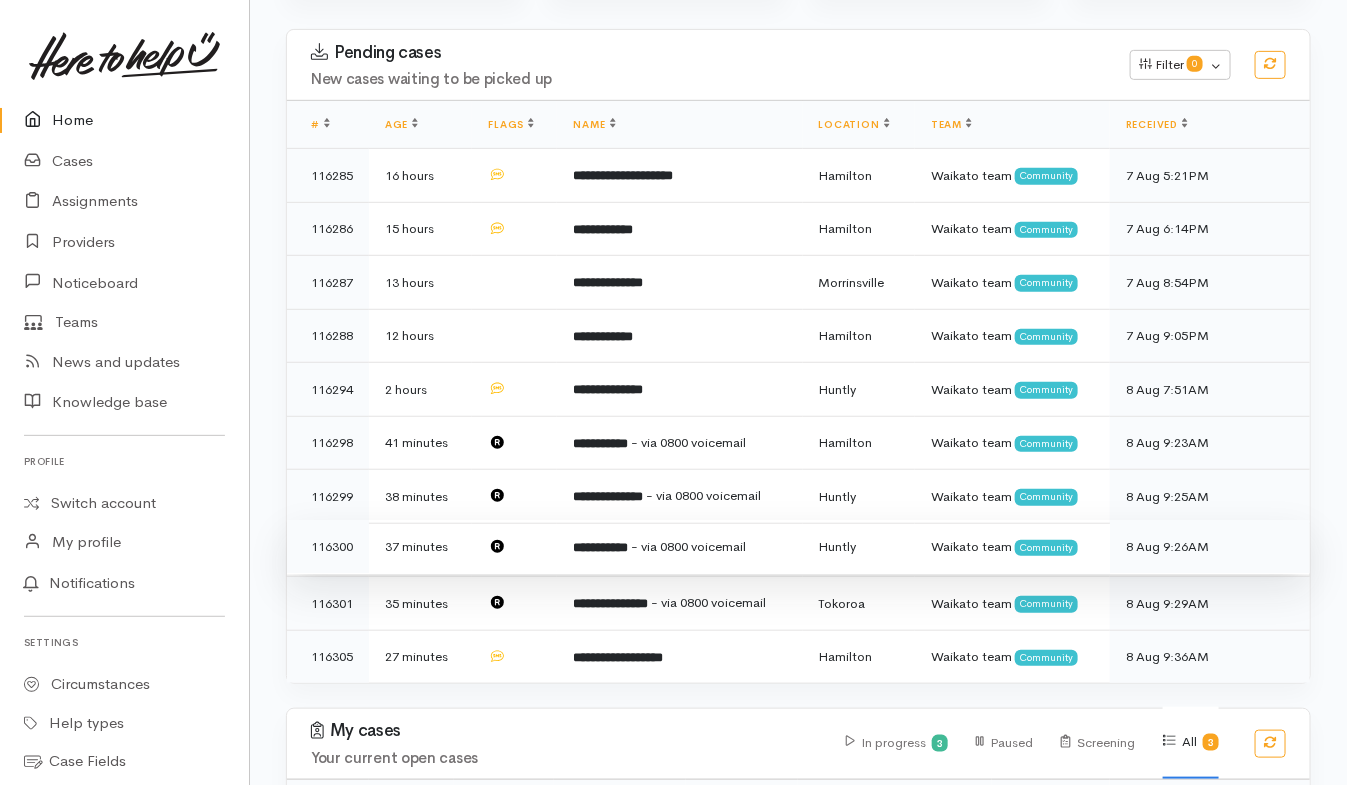 click on "**********" at bounding box center (679, 547) 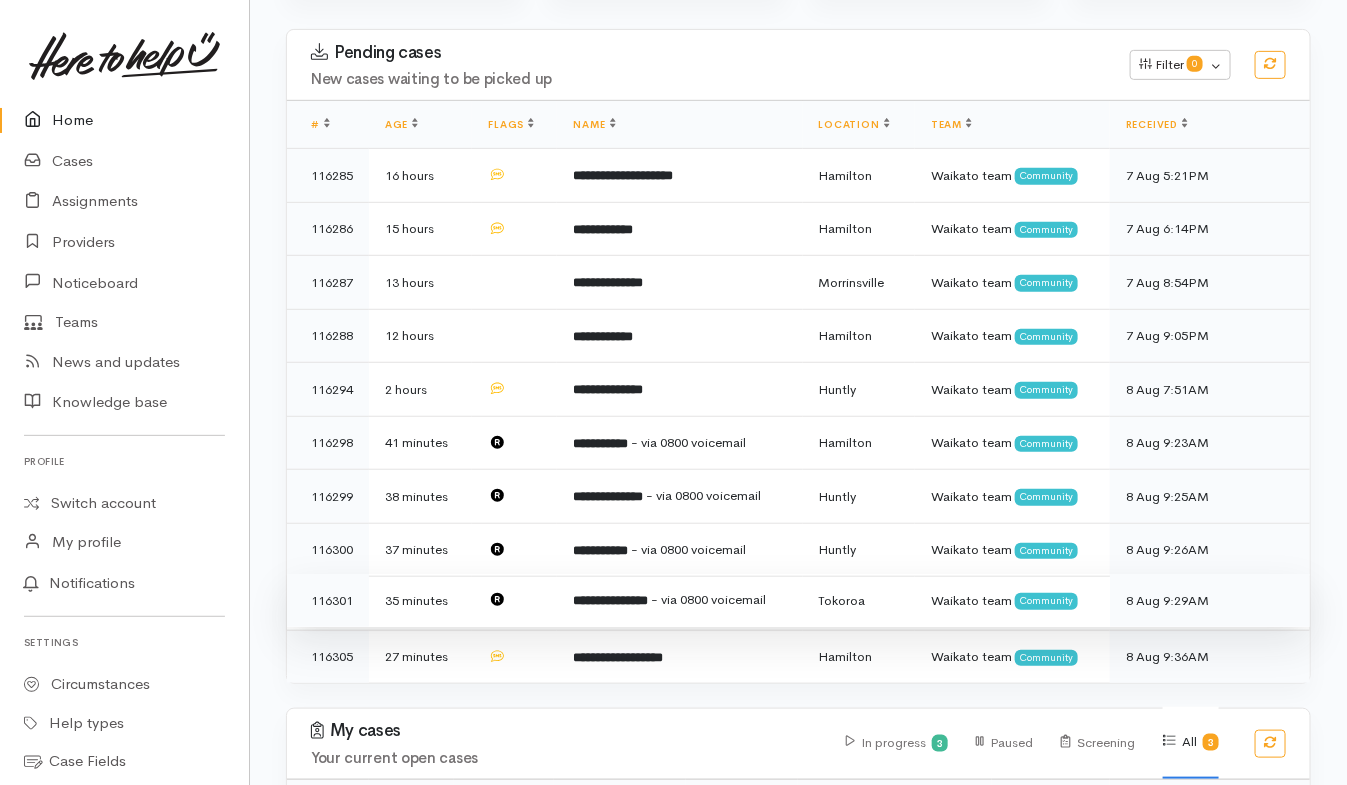 click on "**********" at bounding box center [679, 601] 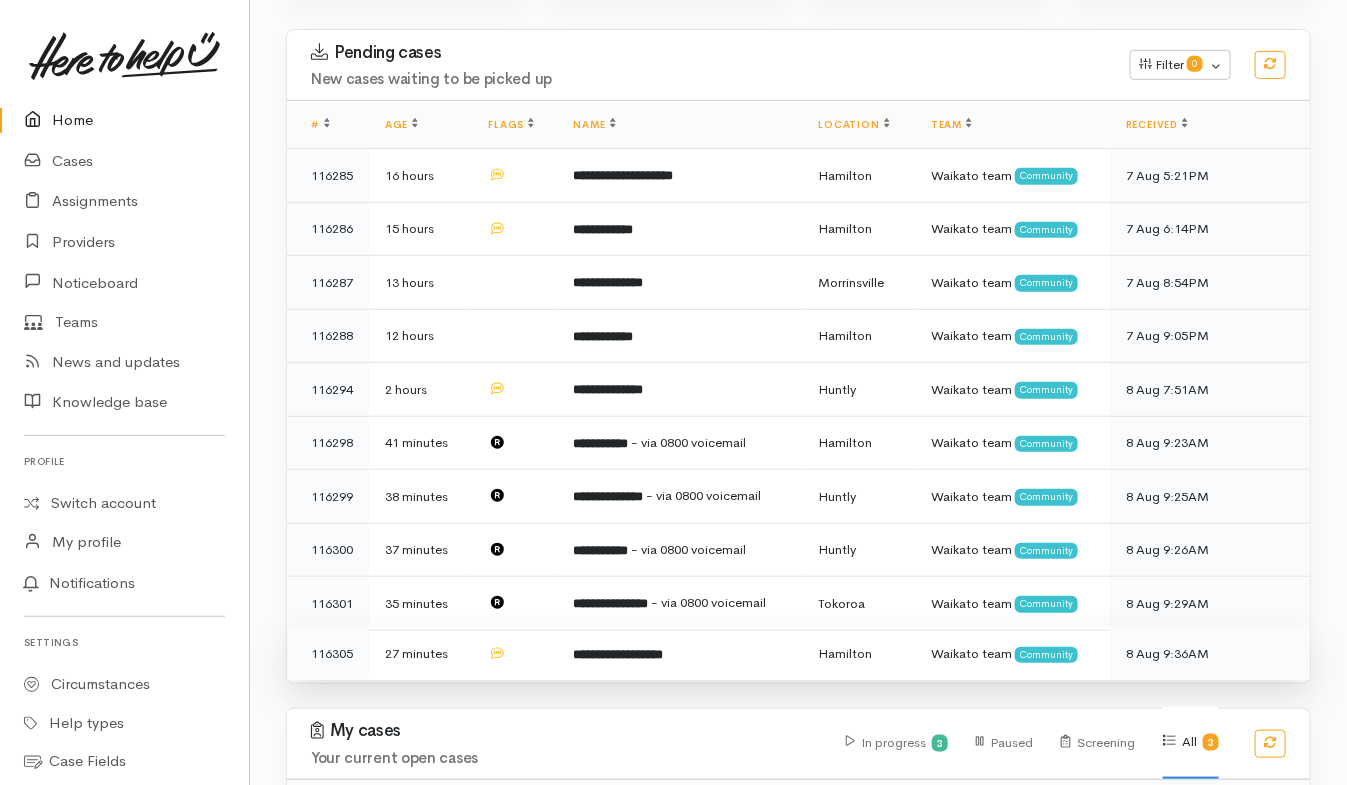 click on "**********" at bounding box center [679, 653] 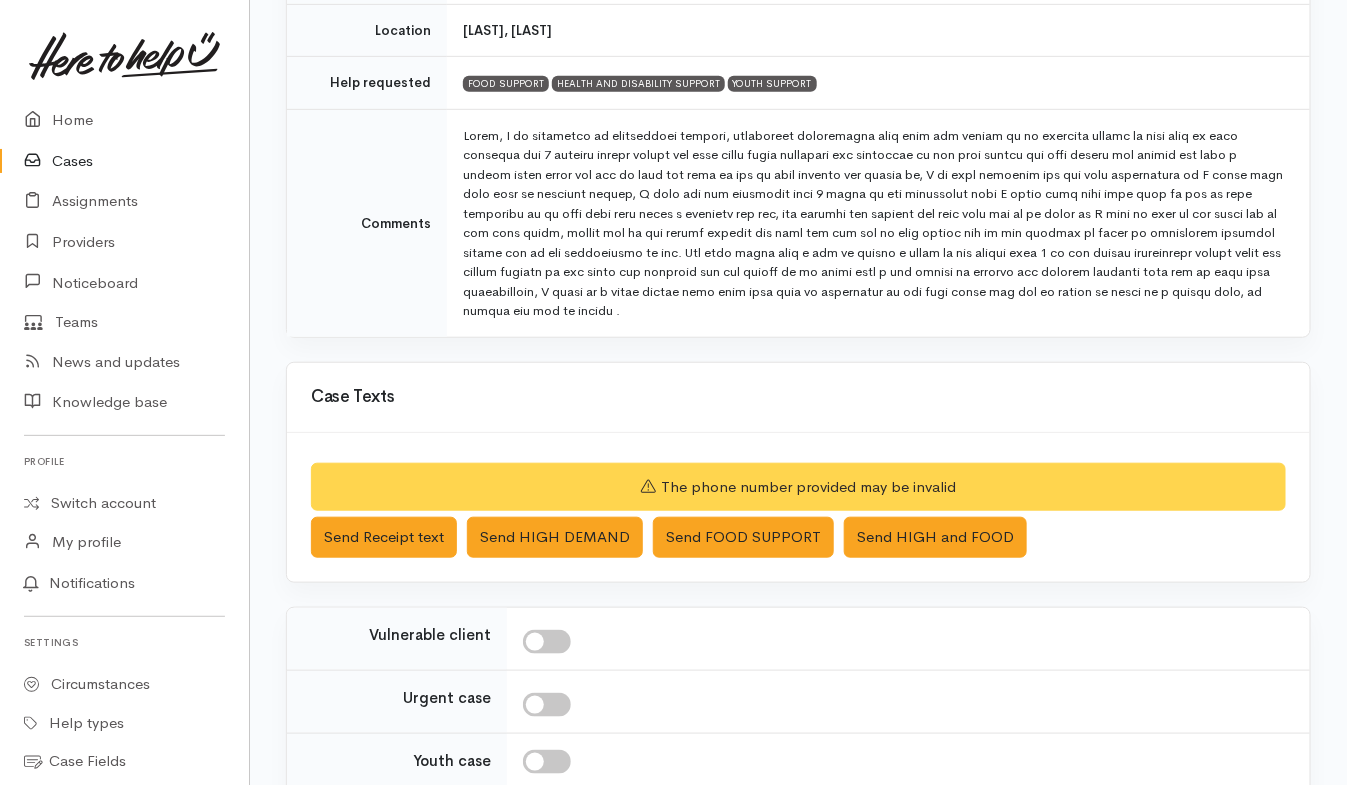 scroll, scrollTop: 404, scrollLeft: 0, axis: vertical 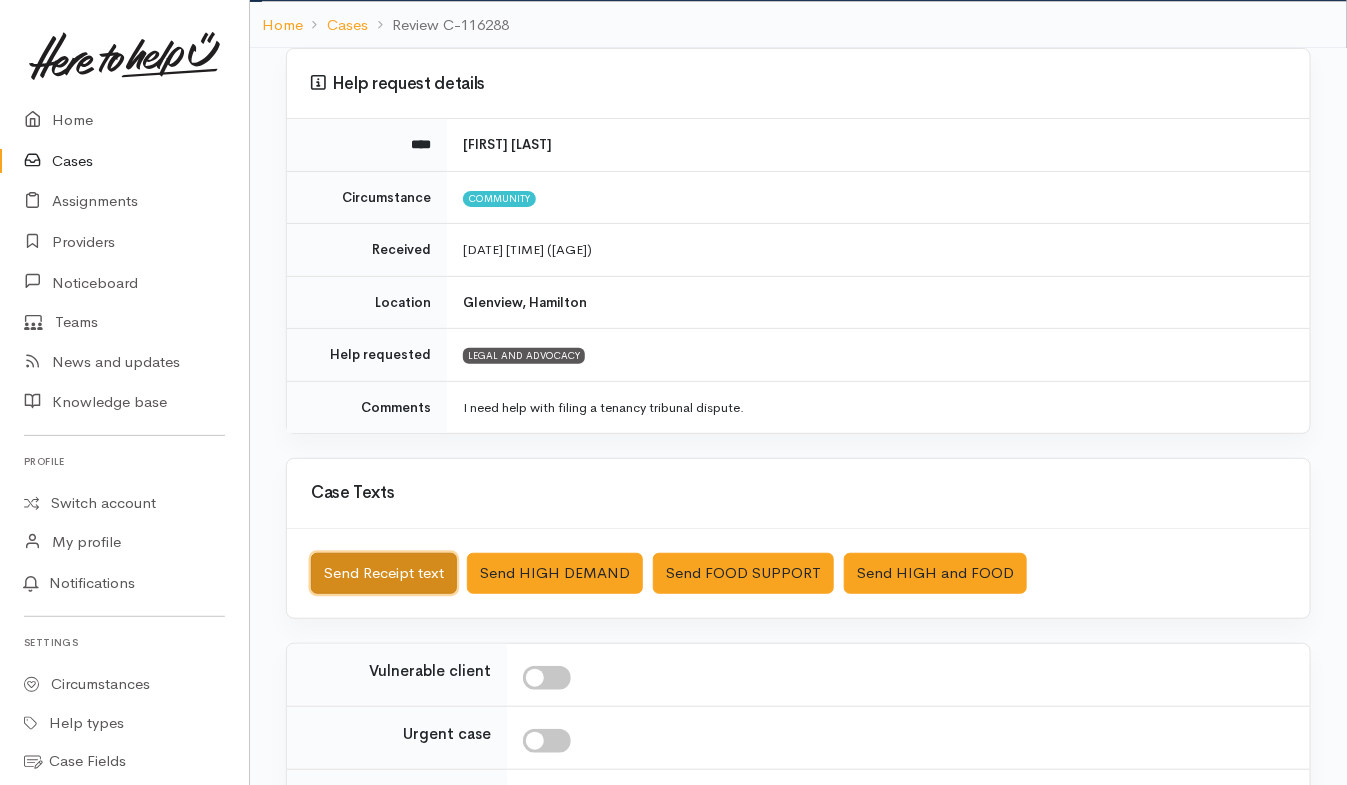 click on "Send Receipt text" at bounding box center (384, 573) 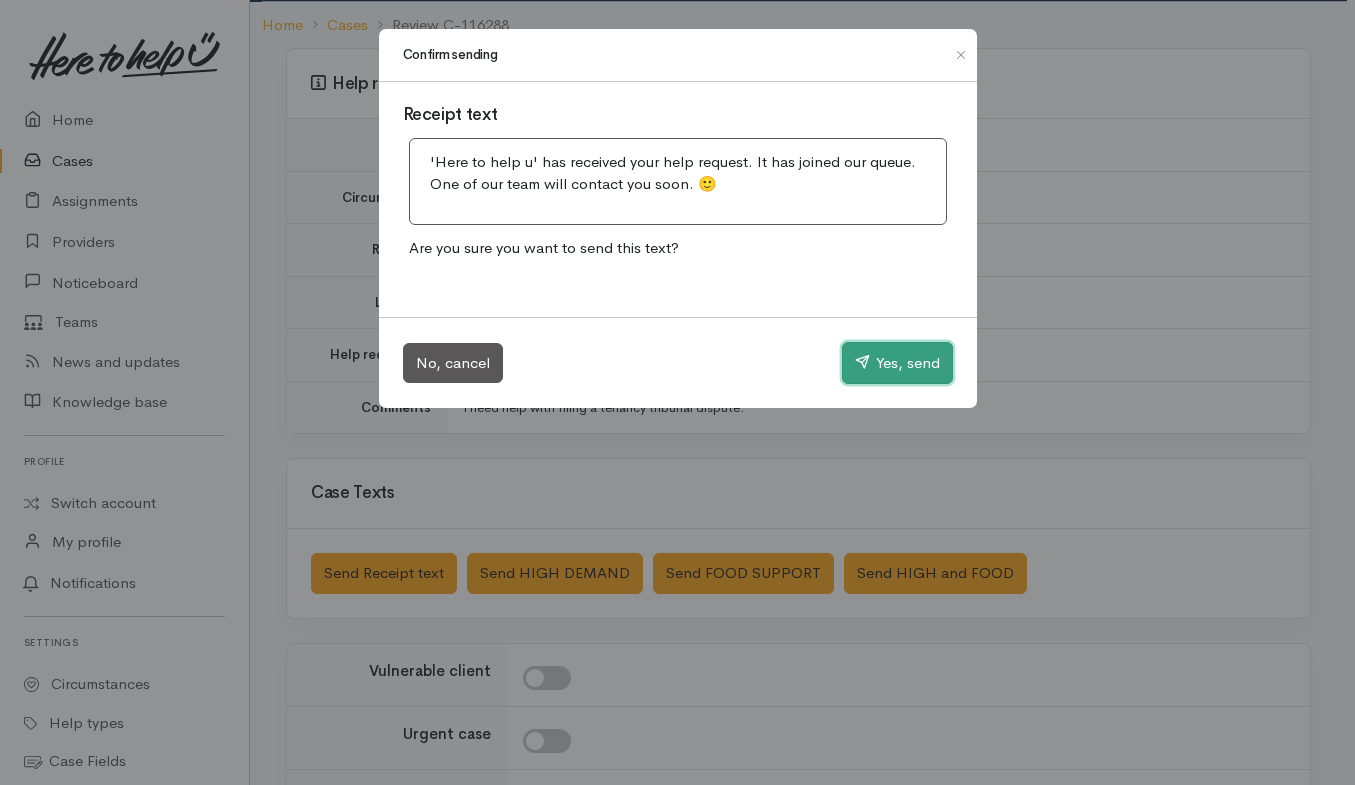click on "Yes, send" at bounding box center (897, 363) 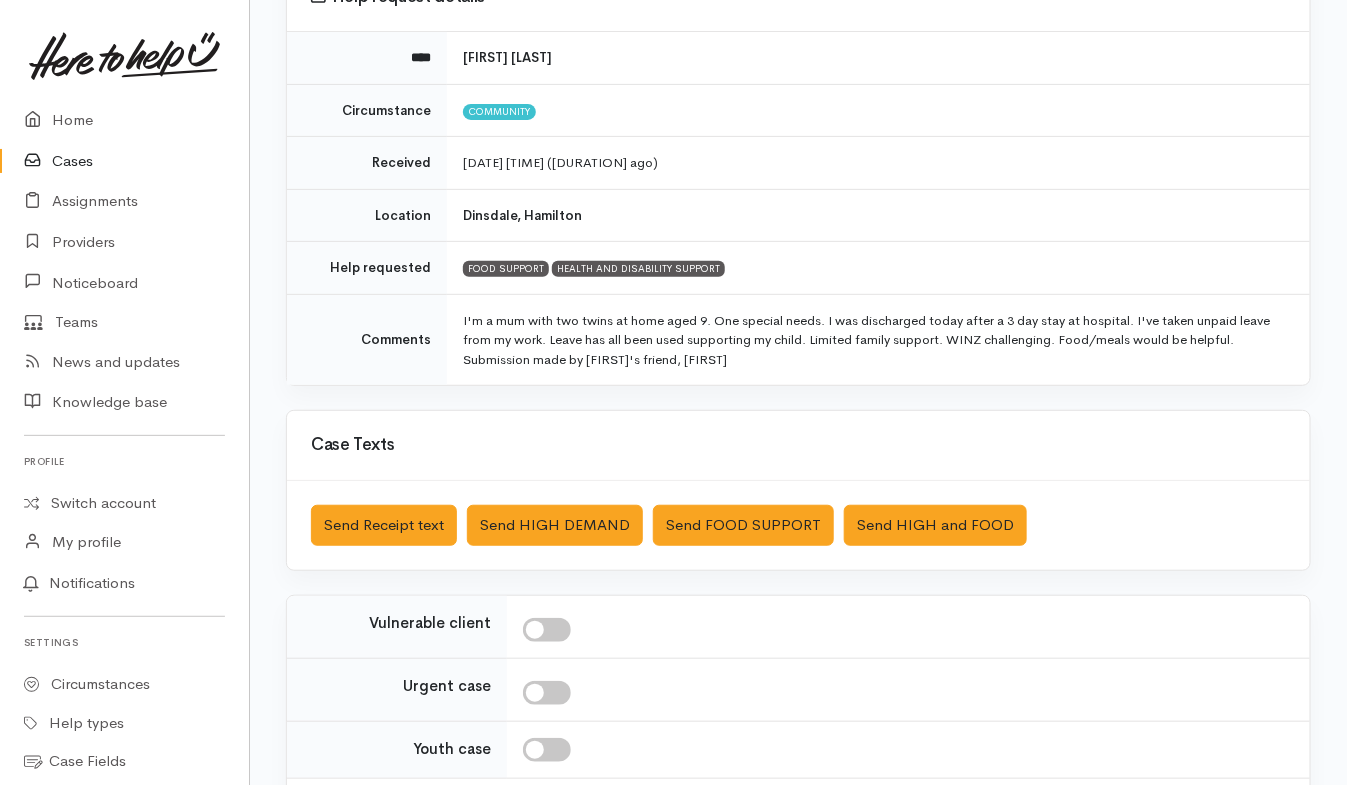 scroll, scrollTop: 217, scrollLeft: 0, axis: vertical 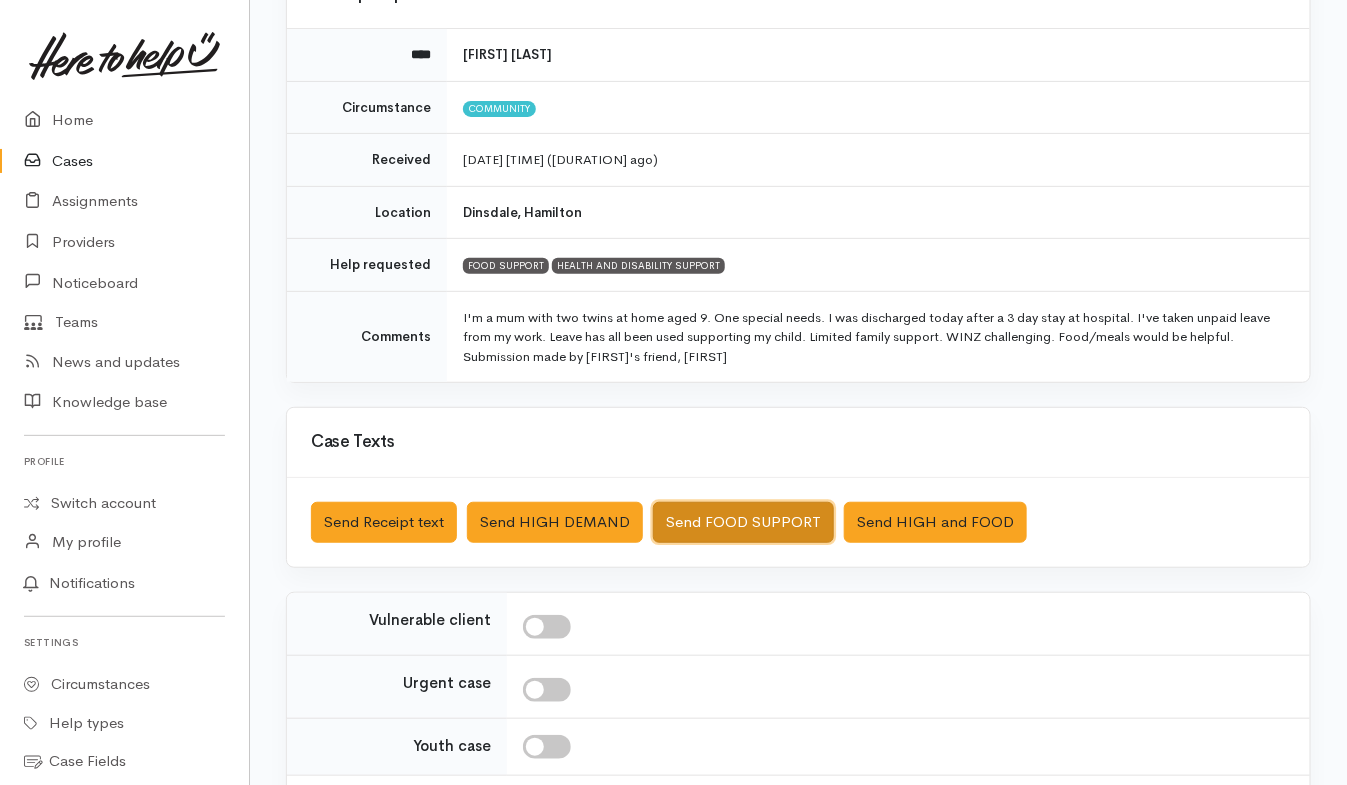 click on "Send FOOD SUPPORT" at bounding box center [743, 522] 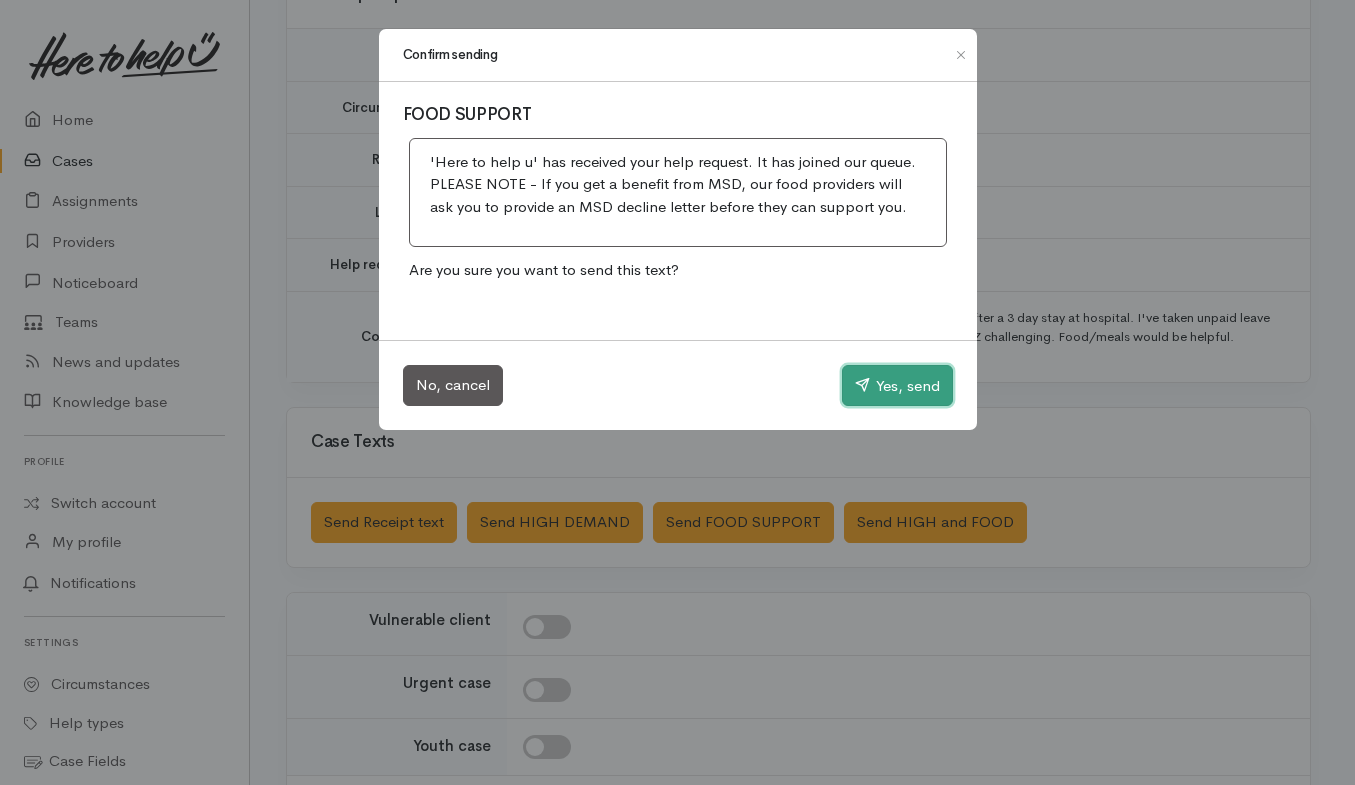 click on "Yes, send" at bounding box center (897, 386) 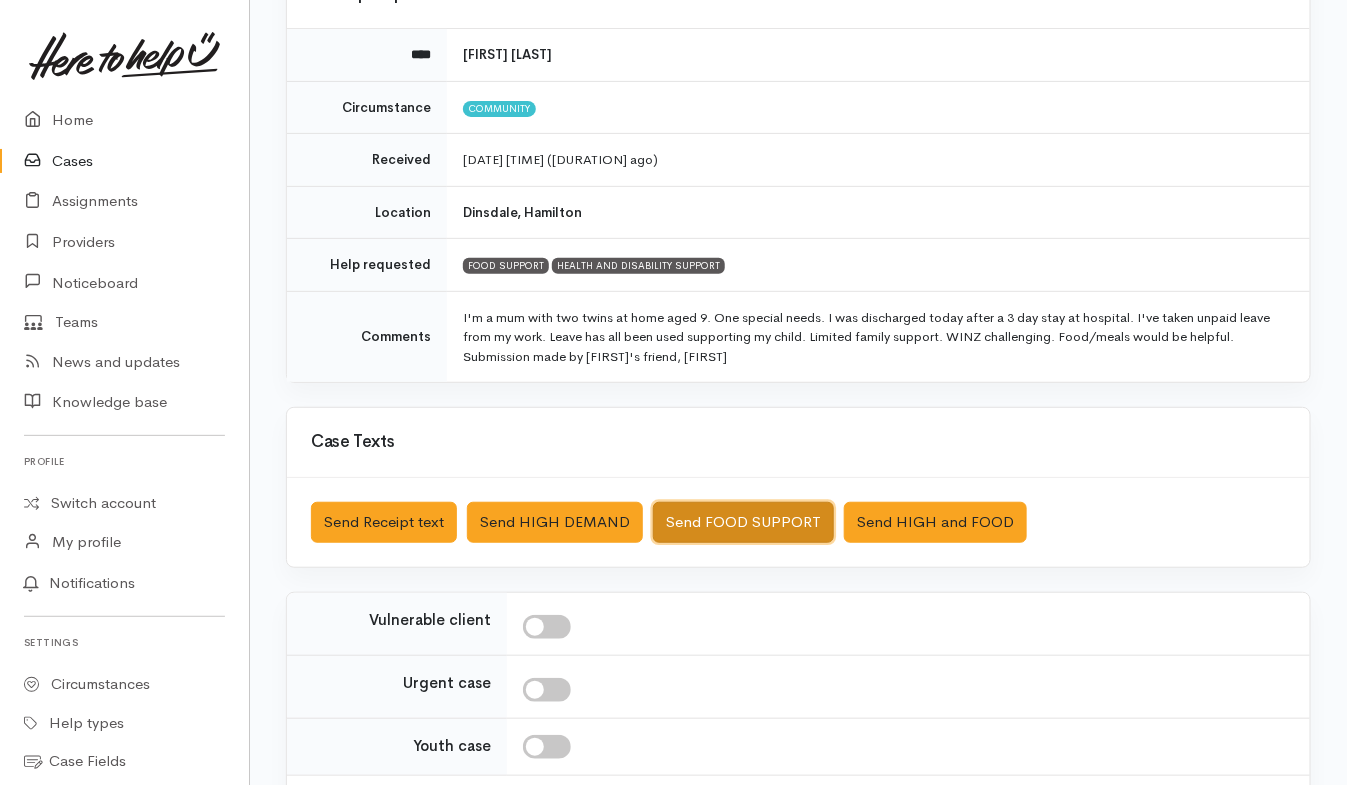 scroll, scrollTop: 383, scrollLeft: 0, axis: vertical 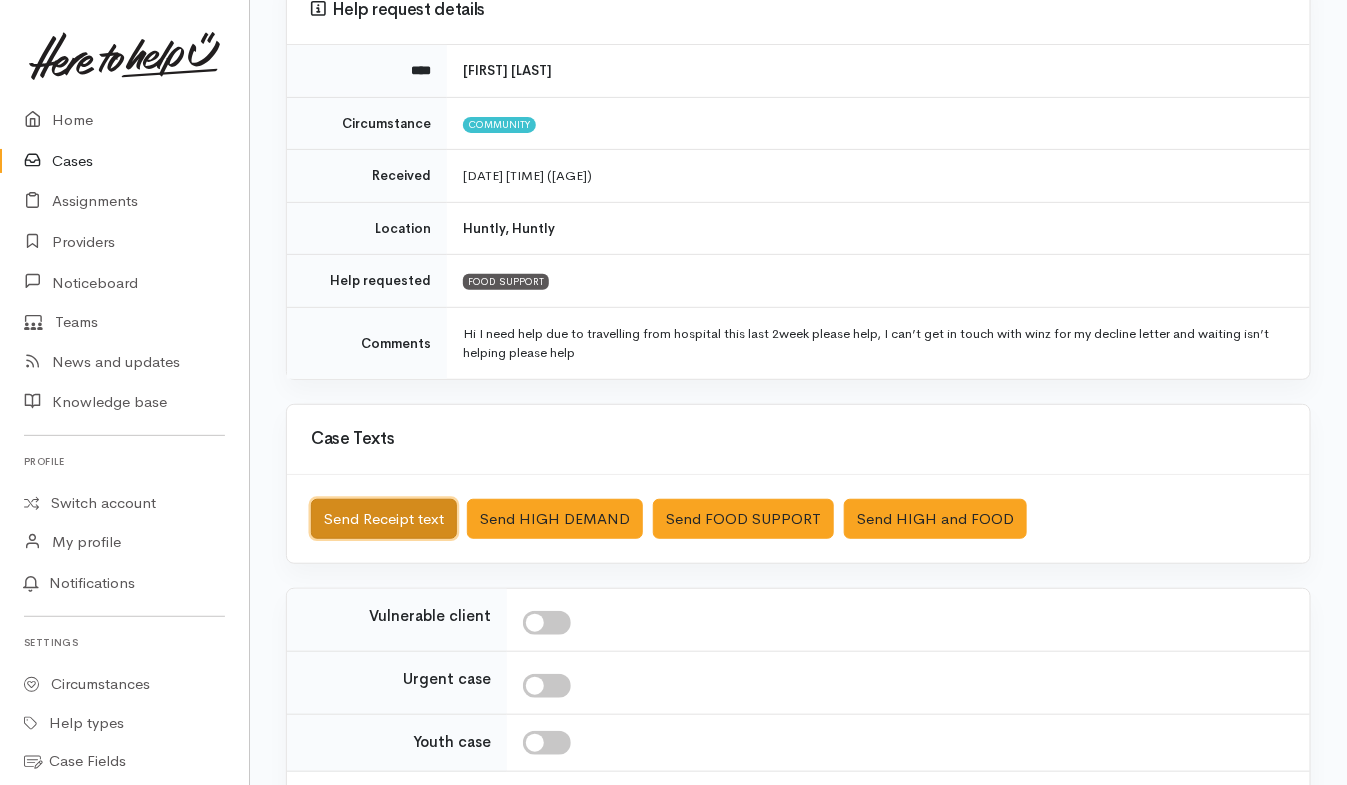 click on "Send Receipt text" at bounding box center [384, 519] 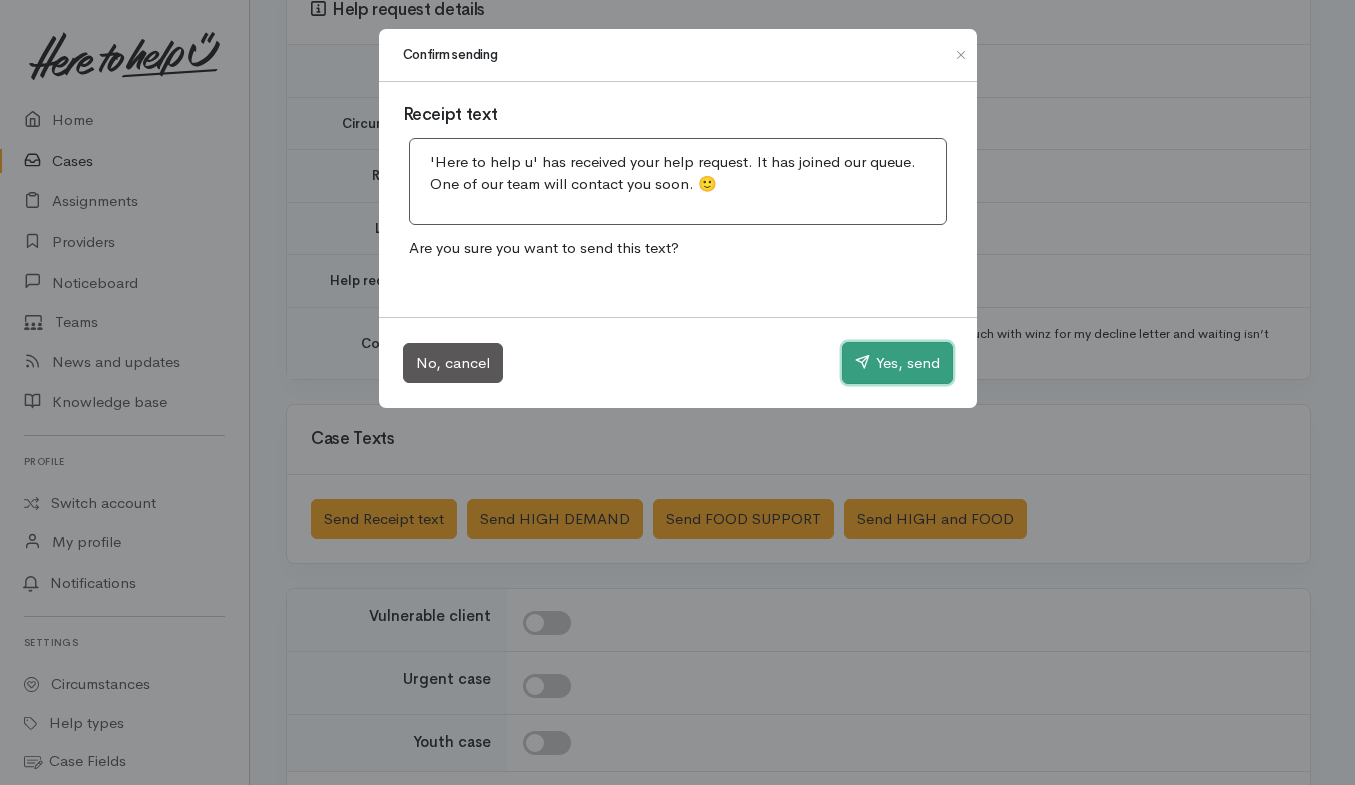 click at bounding box center (862, 361) 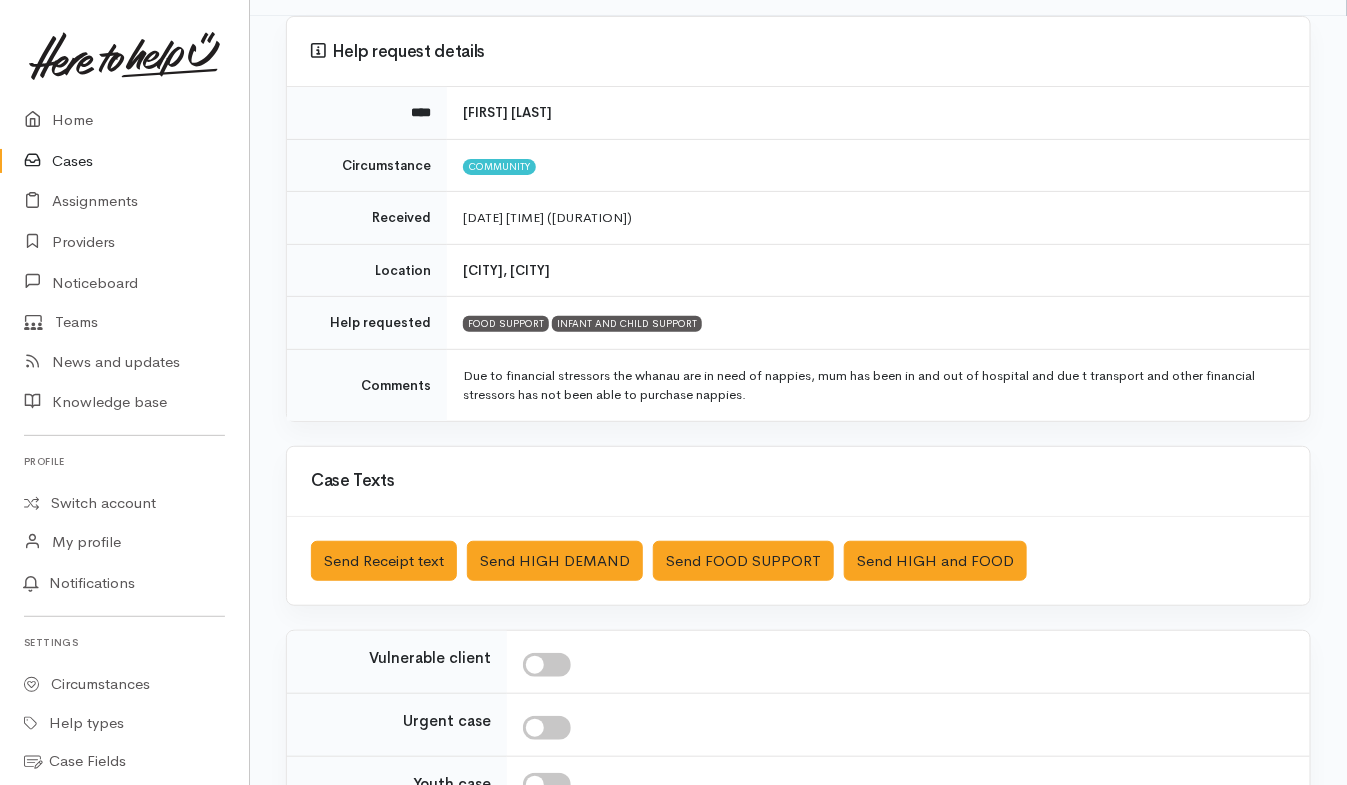 scroll, scrollTop: 160, scrollLeft: 0, axis: vertical 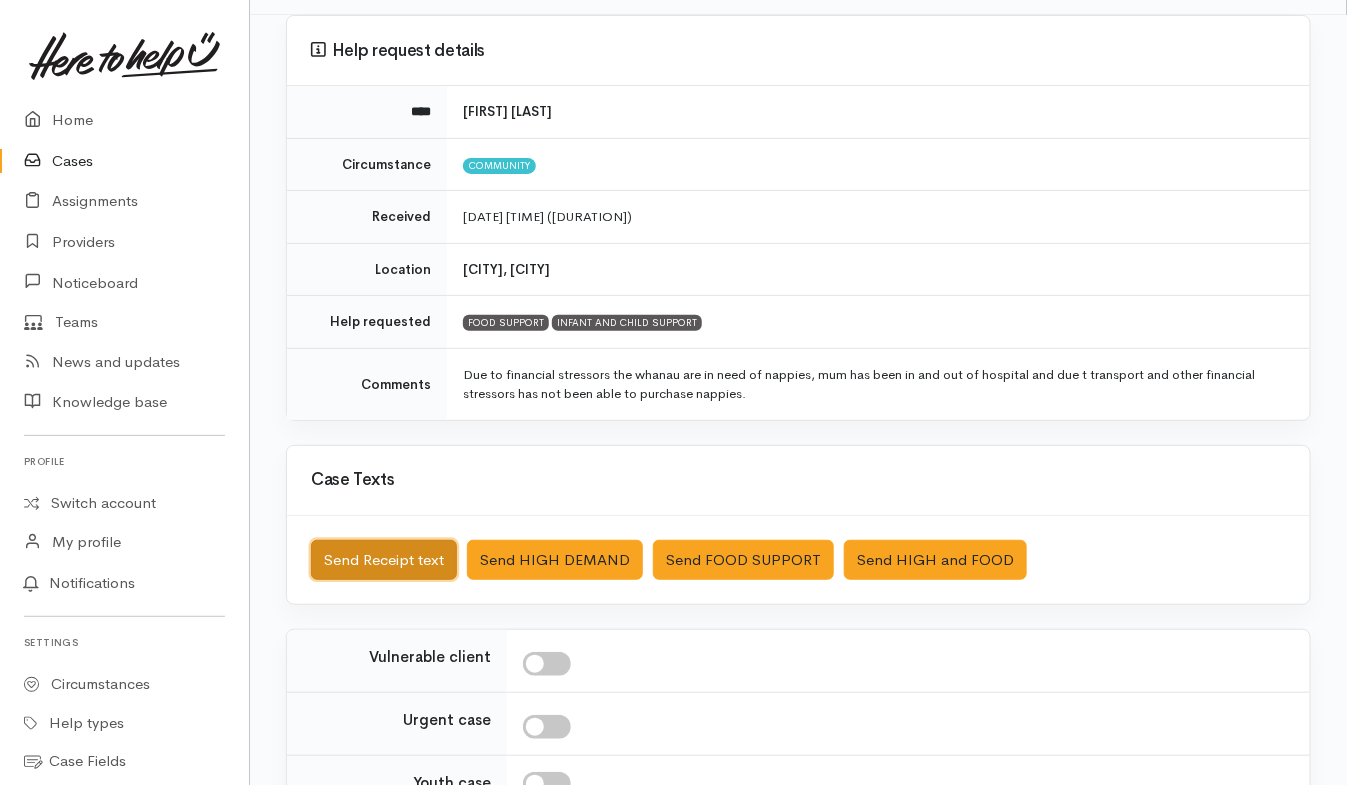 click on "Send Receipt text" at bounding box center (384, 560) 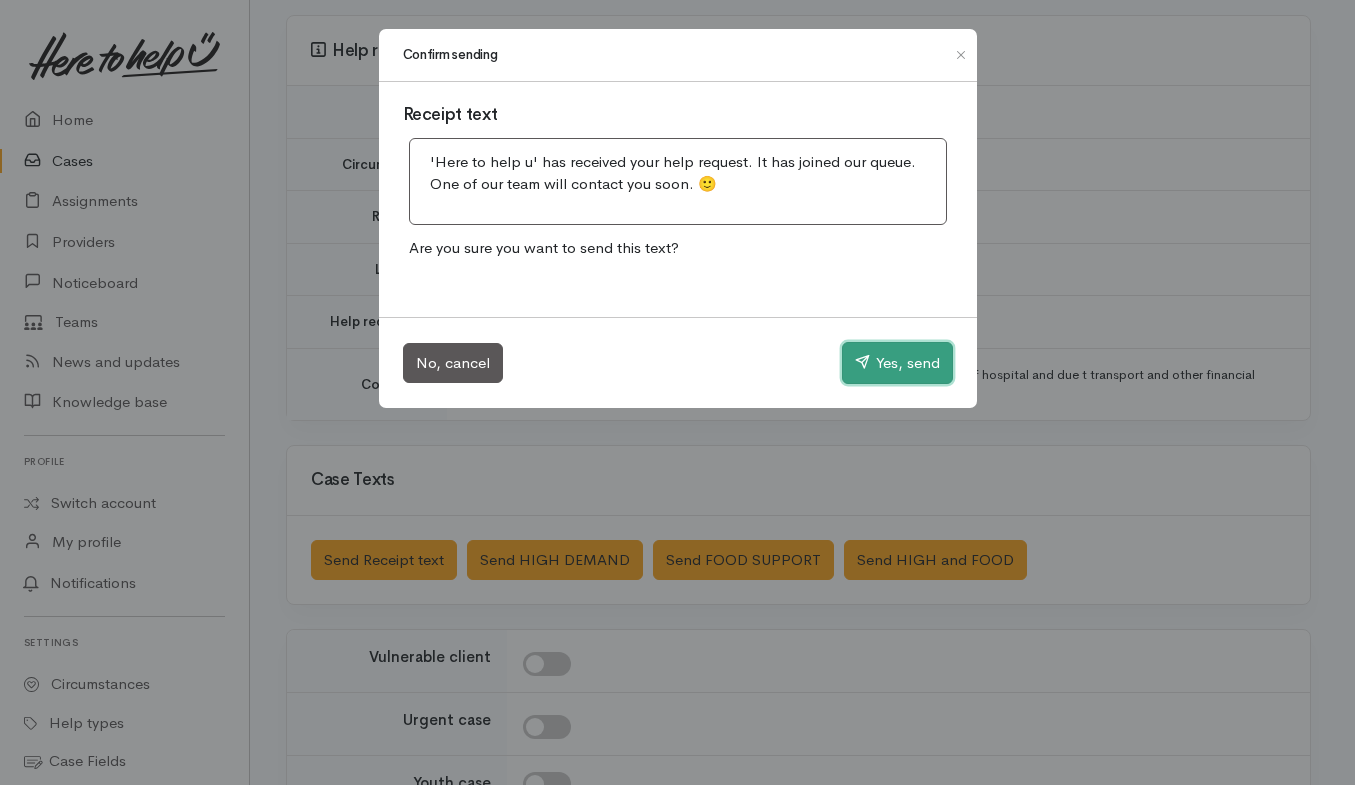 click on "Yes, send" at bounding box center [897, 363] 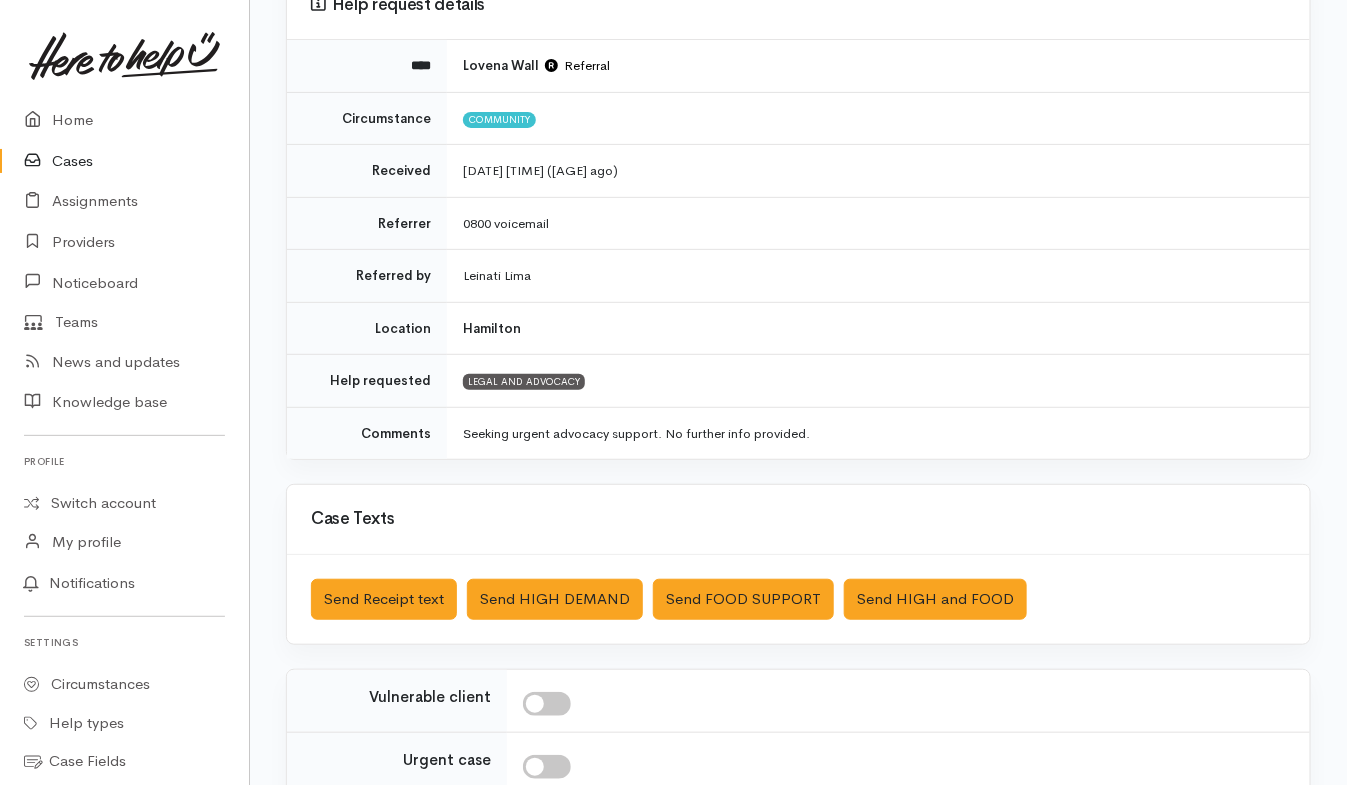 scroll, scrollTop: 207, scrollLeft: 0, axis: vertical 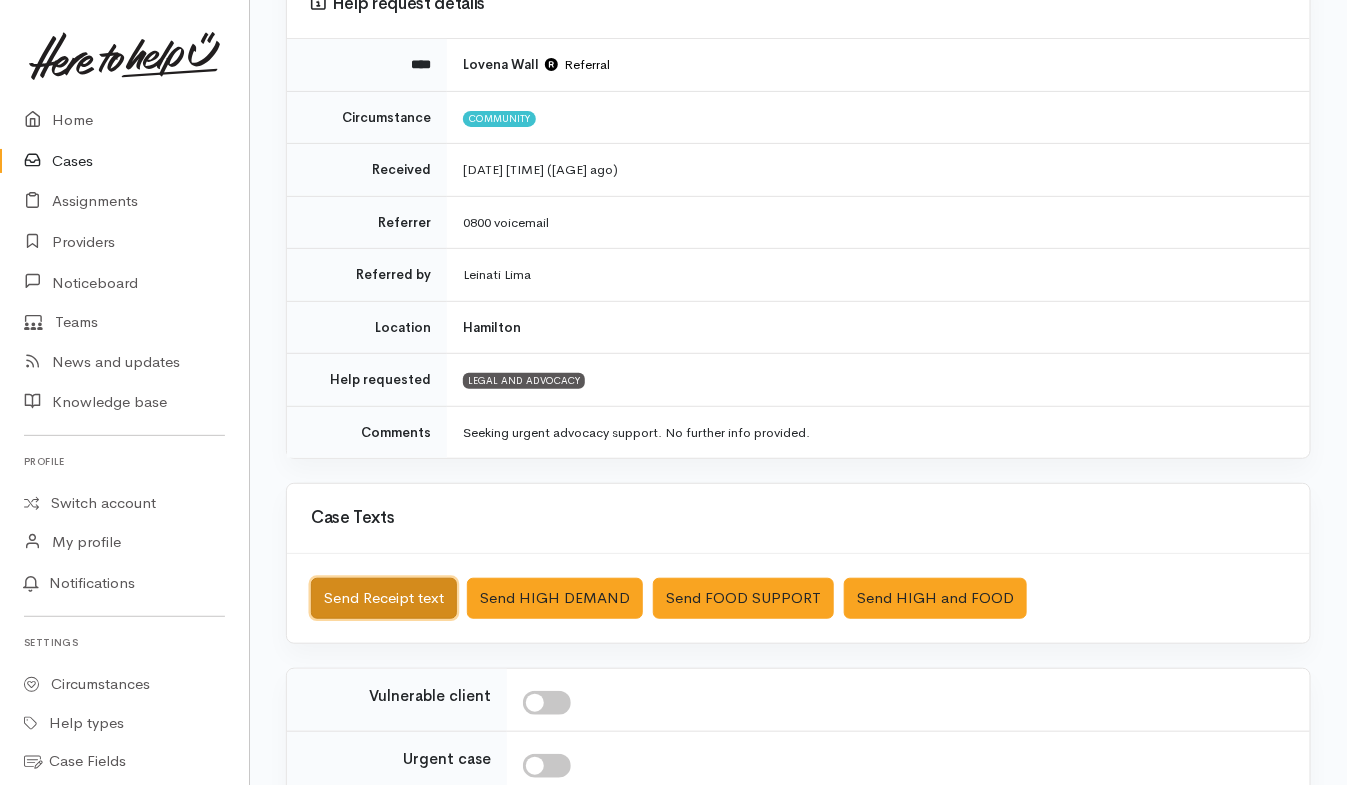 click on "Send Receipt text" at bounding box center [384, 598] 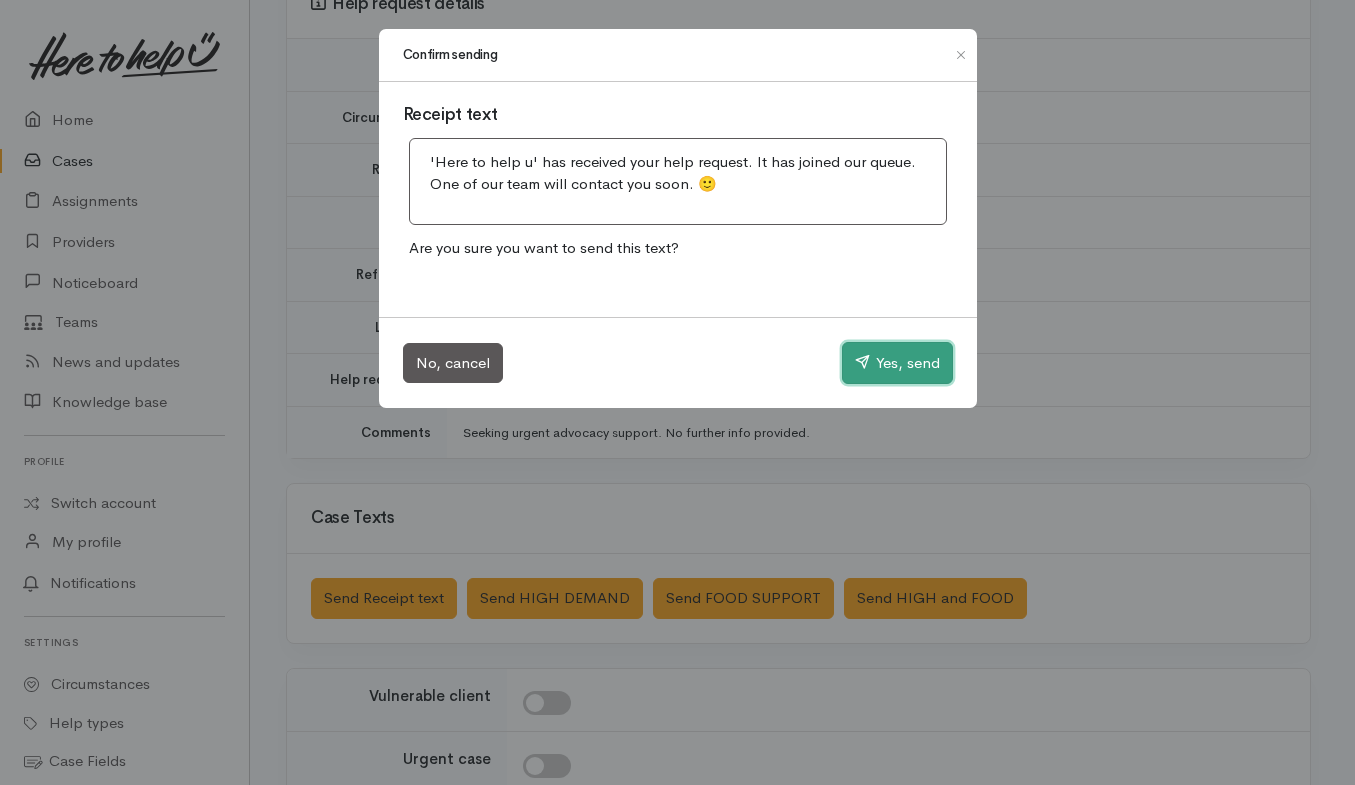 click on "Yes, send" at bounding box center [897, 363] 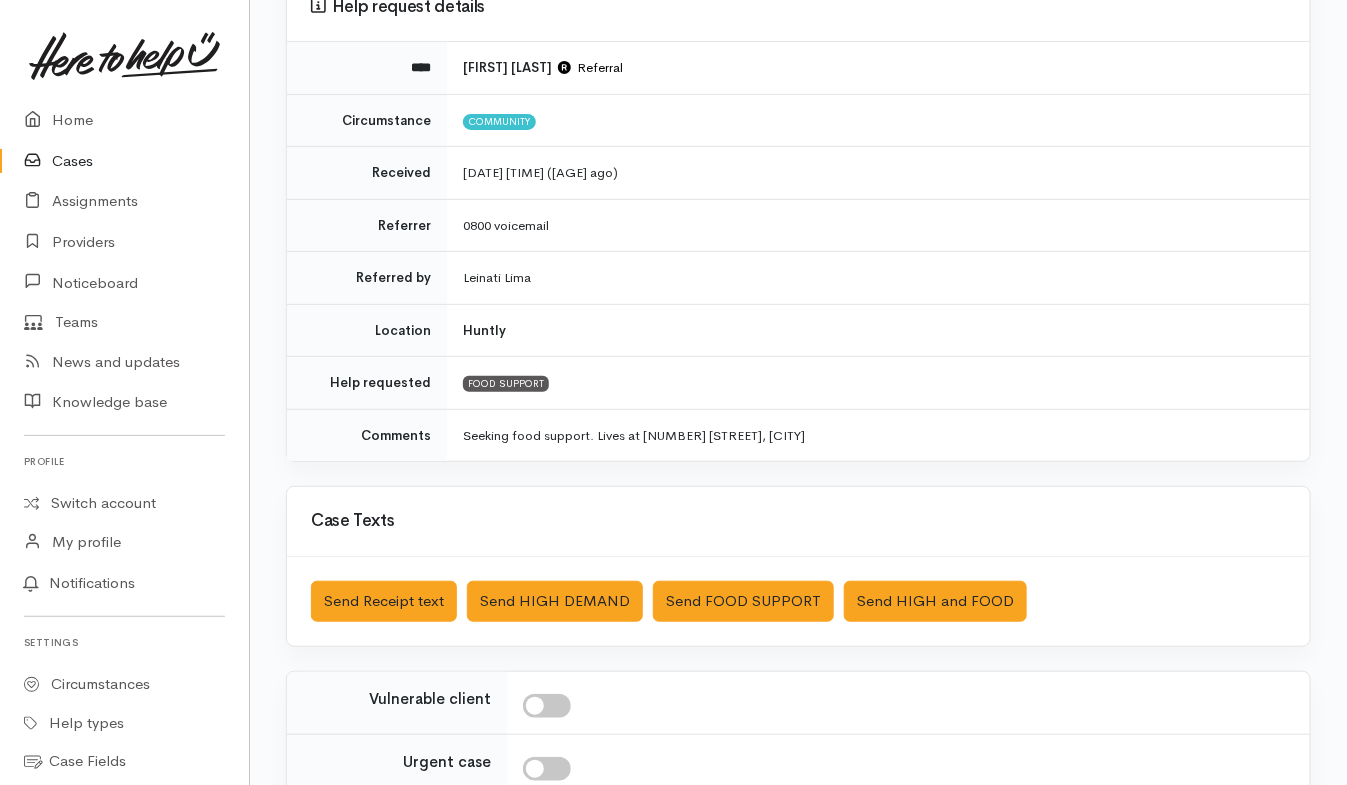 scroll, scrollTop: 204, scrollLeft: 0, axis: vertical 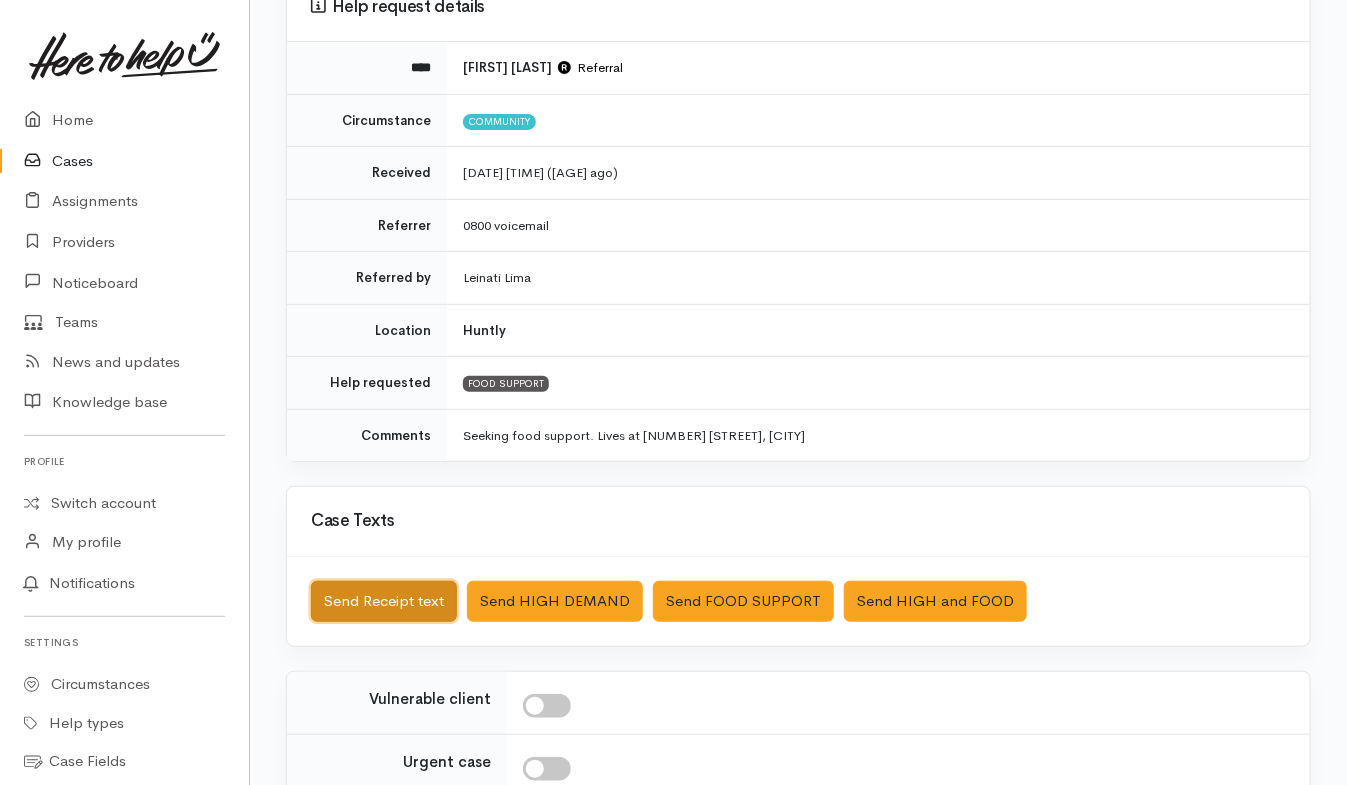 click on "Send Receipt text" at bounding box center [384, 601] 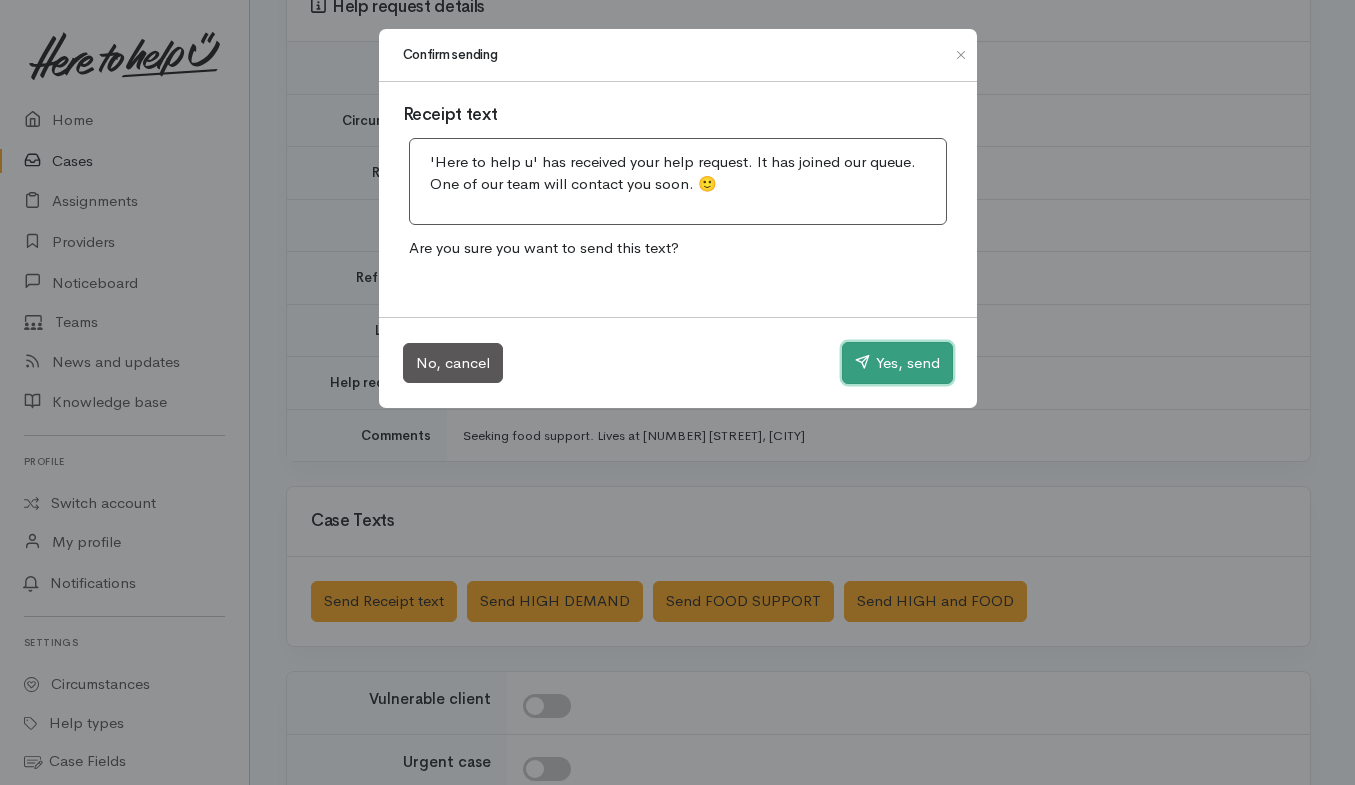 click on "Yes, send" at bounding box center [897, 363] 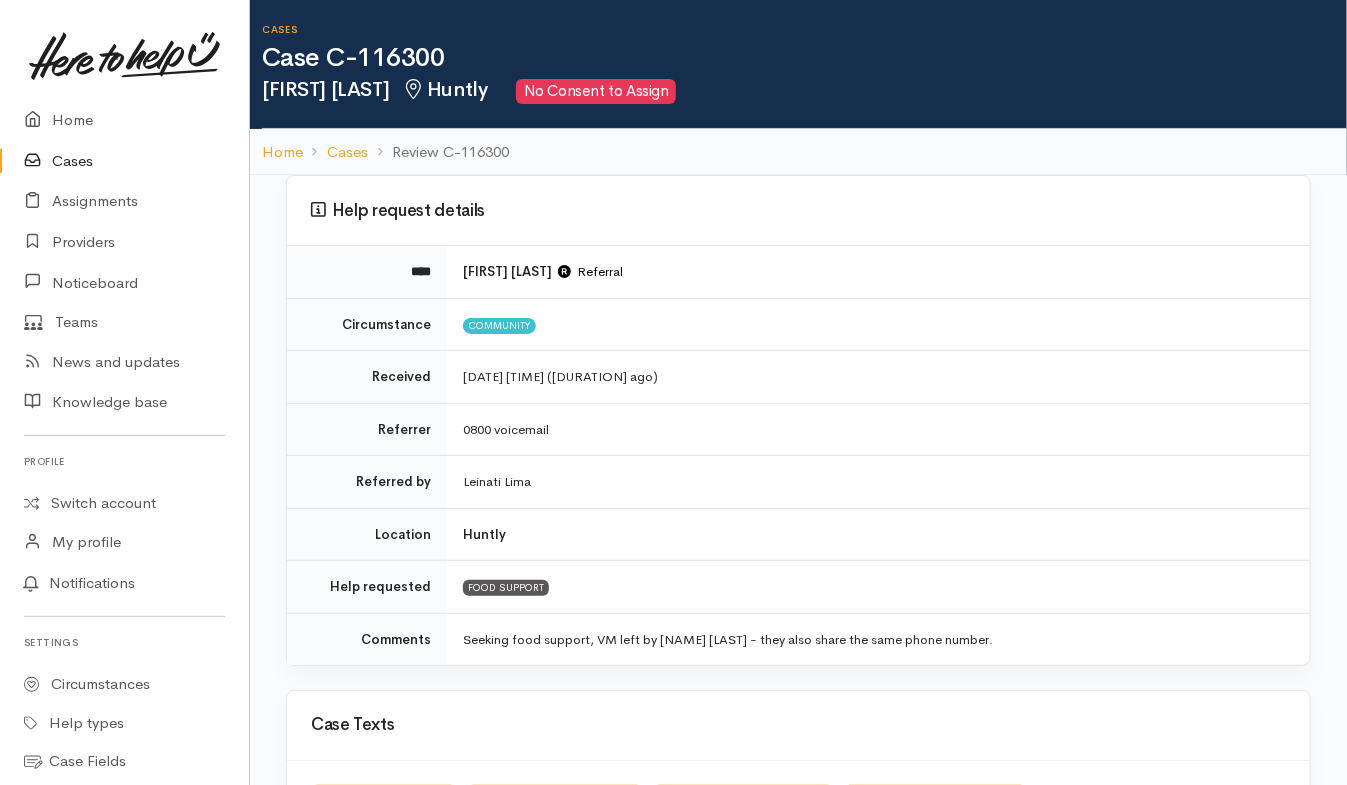 scroll, scrollTop: 320, scrollLeft: 0, axis: vertical 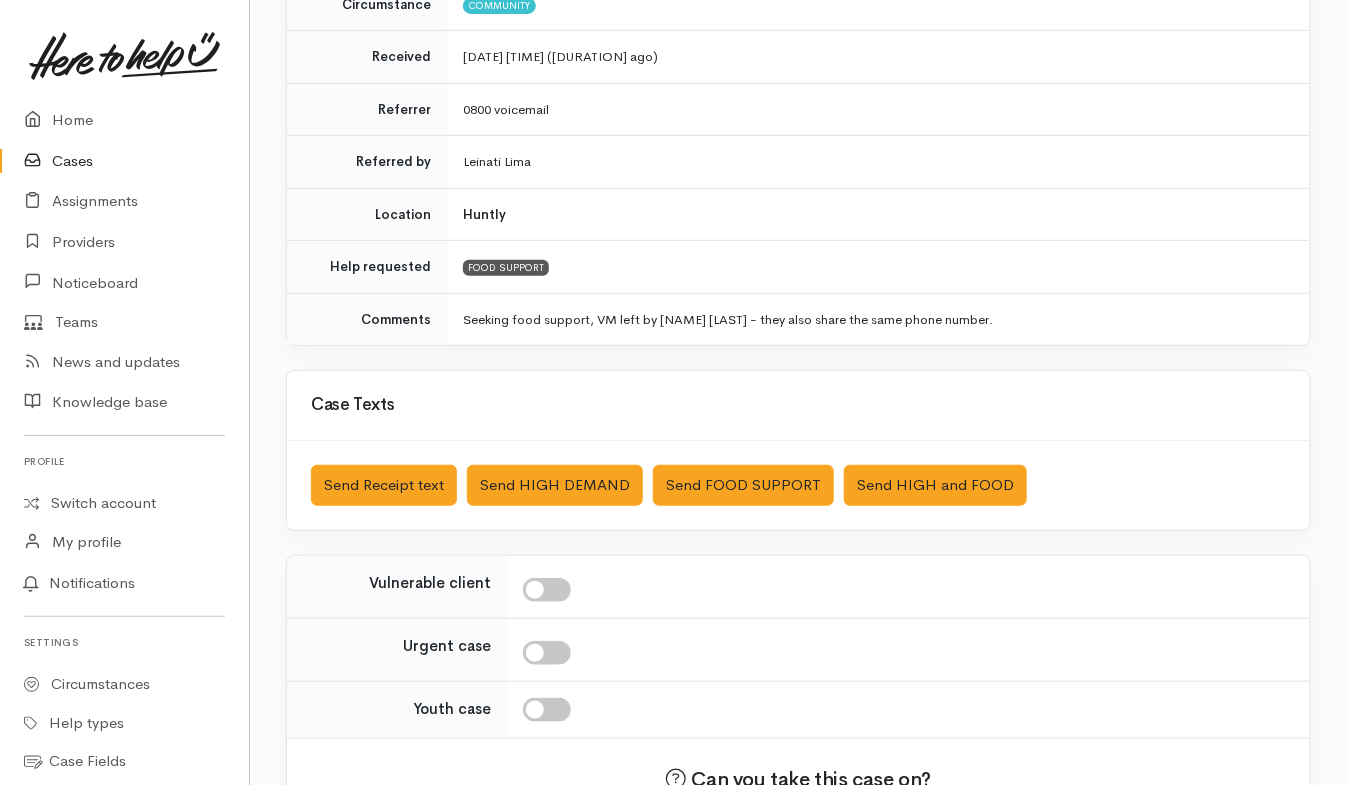 click on "Saved
The text message has been queued.
An error occurred
Send Receipt text
Send HIGH DEMAND
Send FOOD SUPPORT
Send HIGH and FOOD
Close" at bounding box center [798, 485] 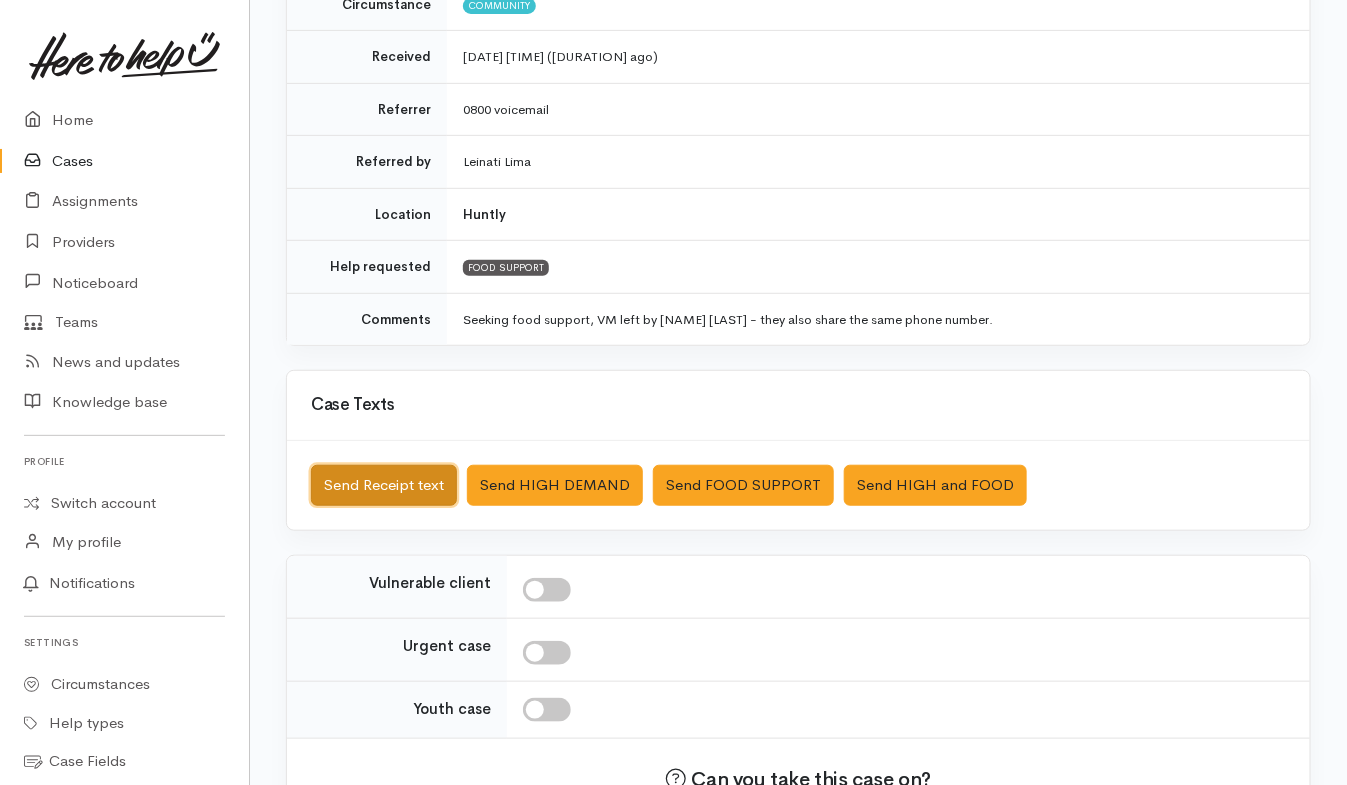click on "Send Receipt text" at bounding box center (384, 485) 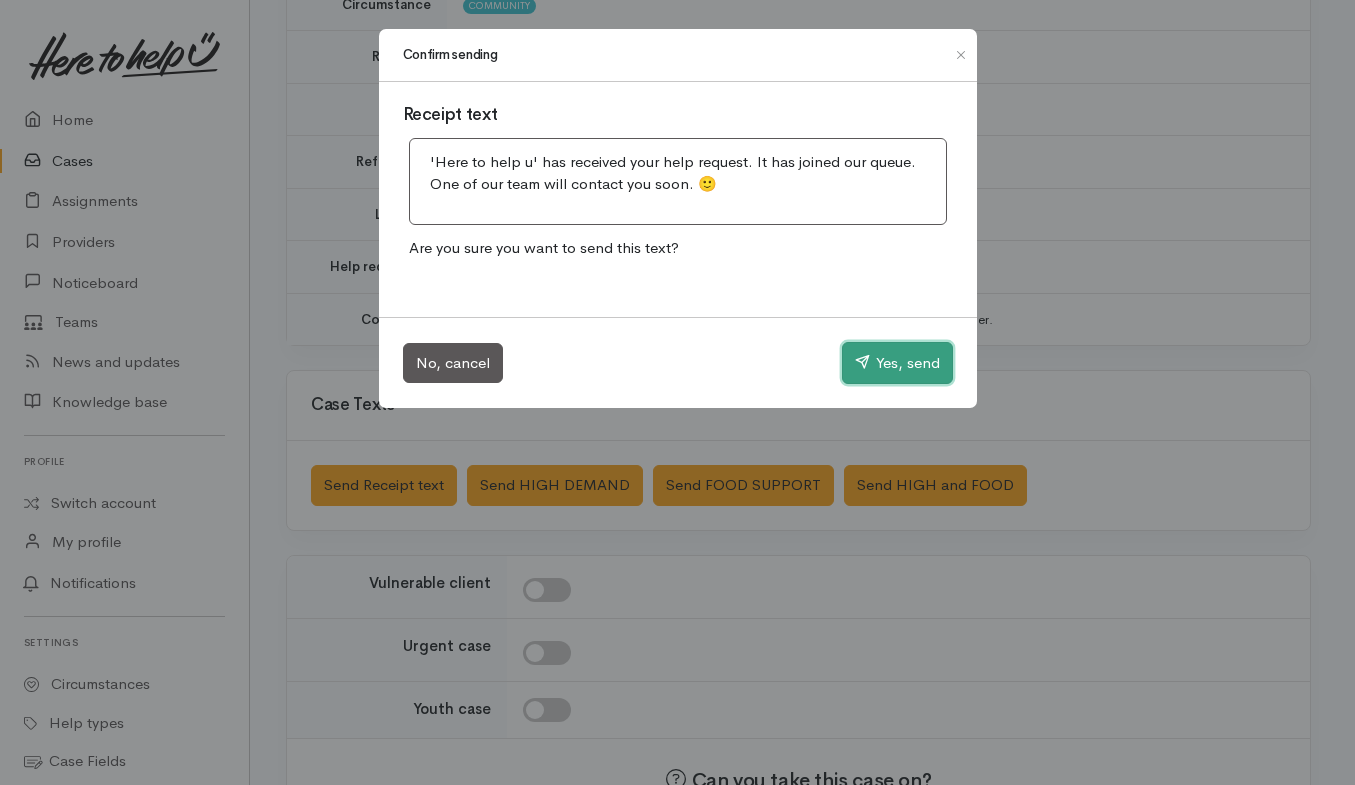 click on "Yes, send" at bounding box center [897, 363] 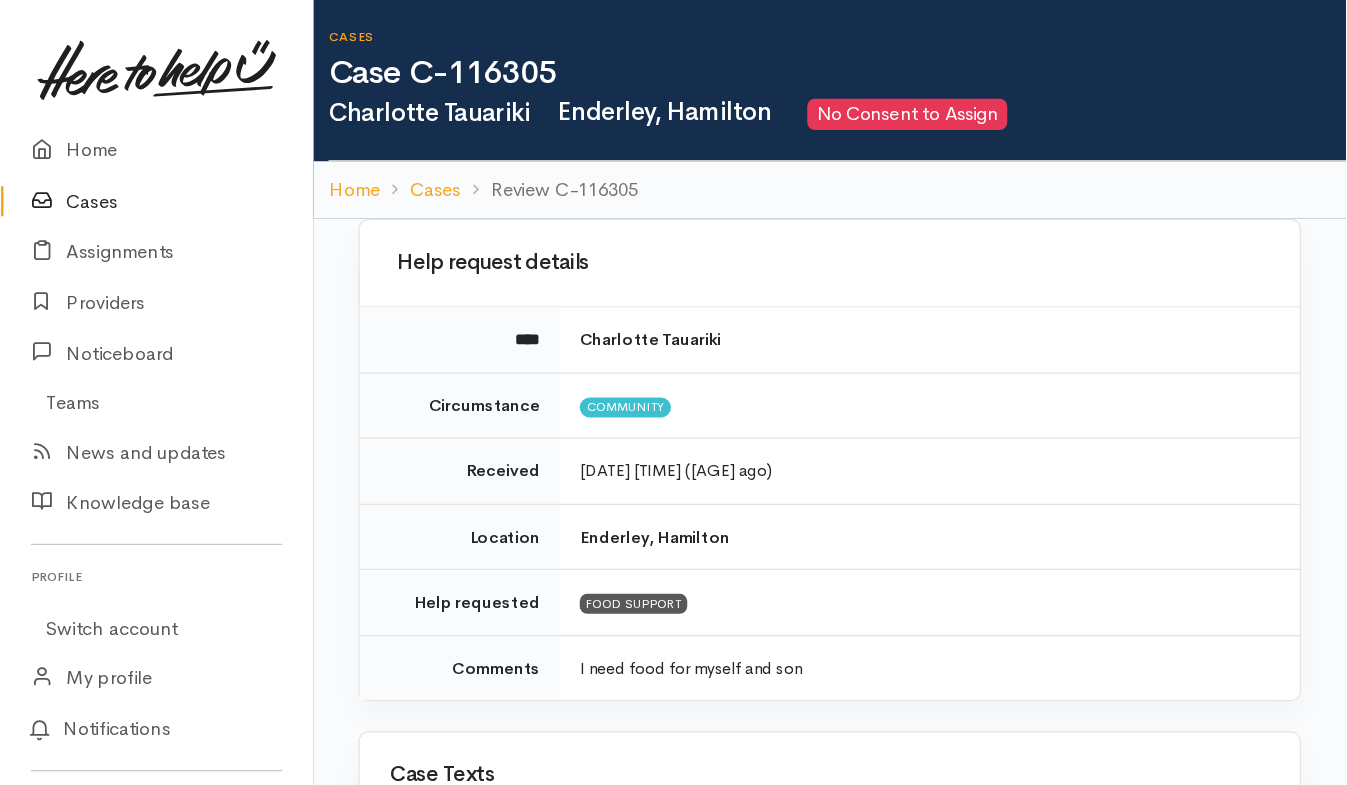 scroll, scrollTop: 0, scrollLeft: 0, axis: both 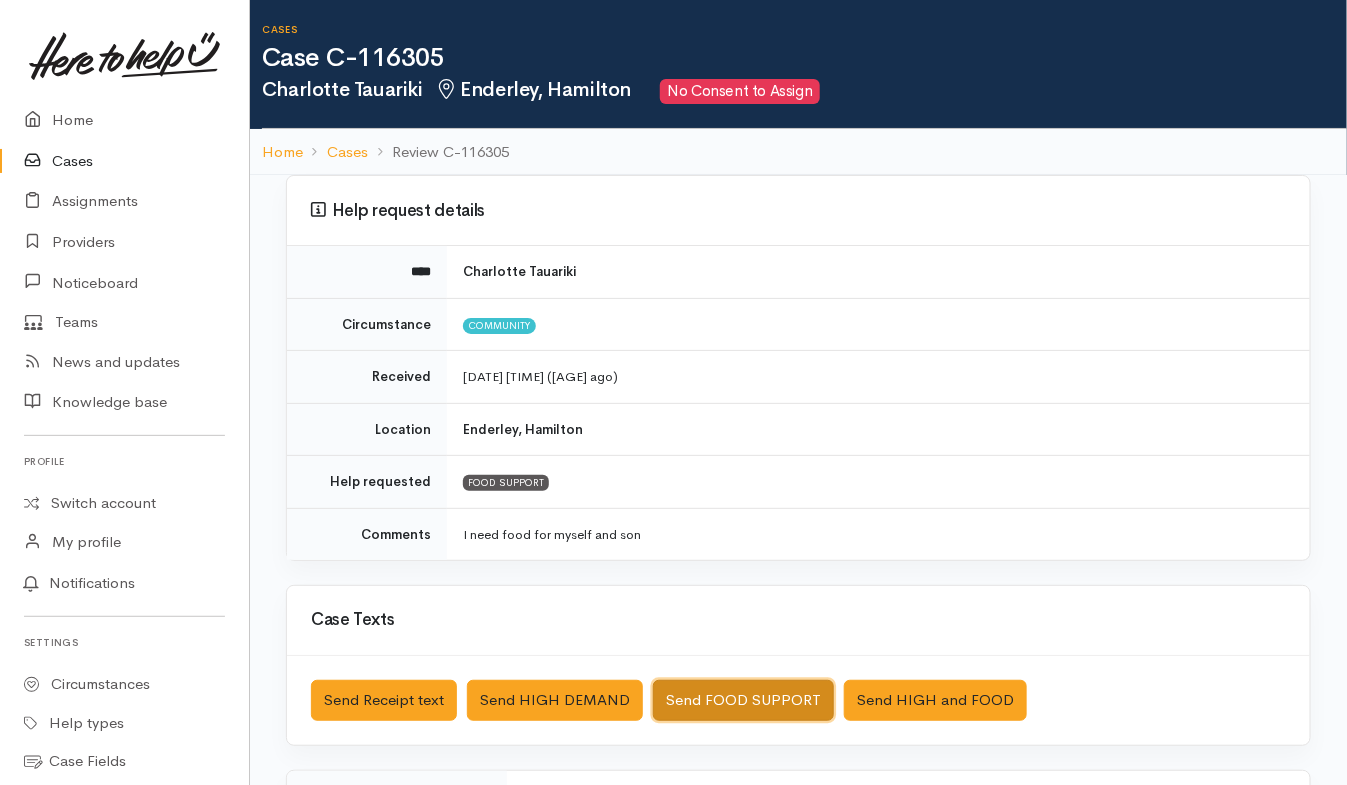 click on "Send FOOD SUPPORT" at bounding box center [743, 700] 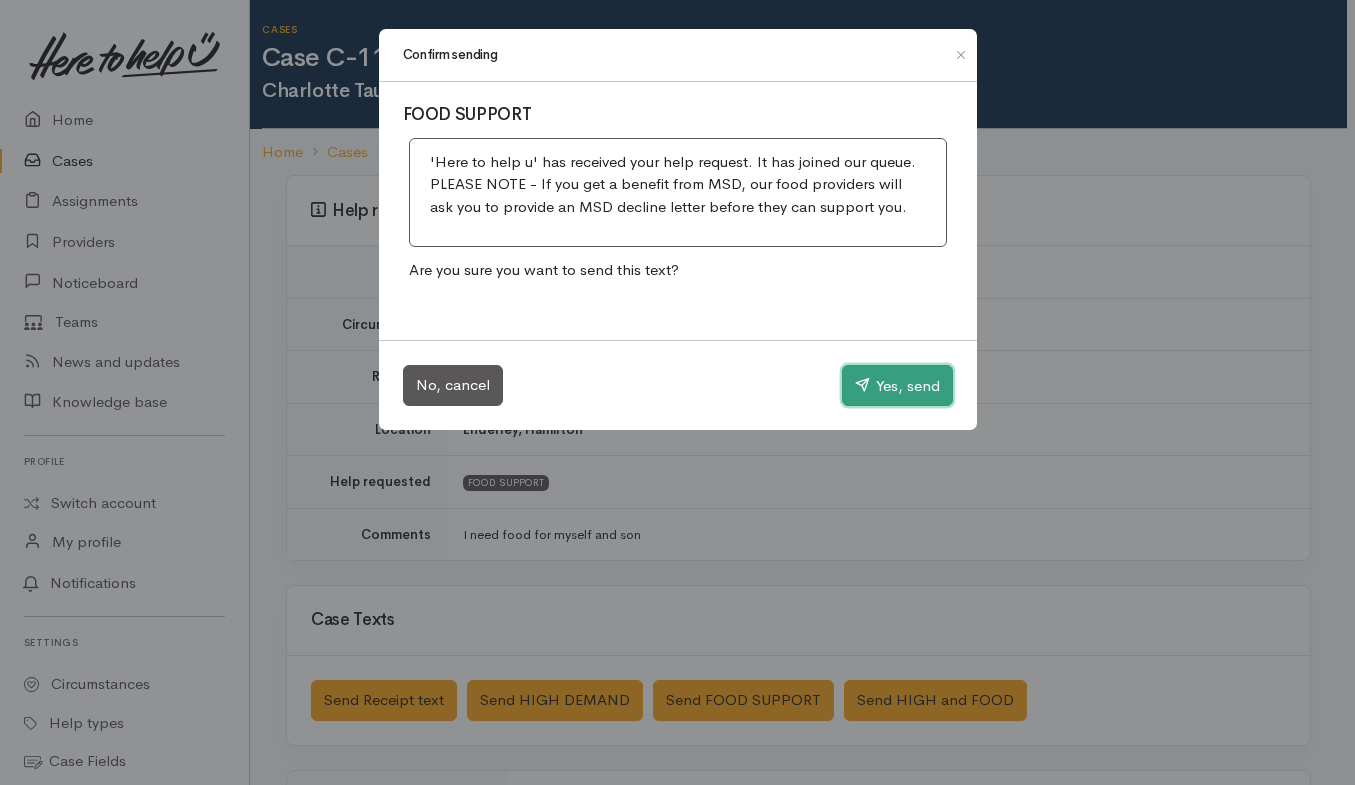 click on "Yes, send" at bounding box center (897, 386) 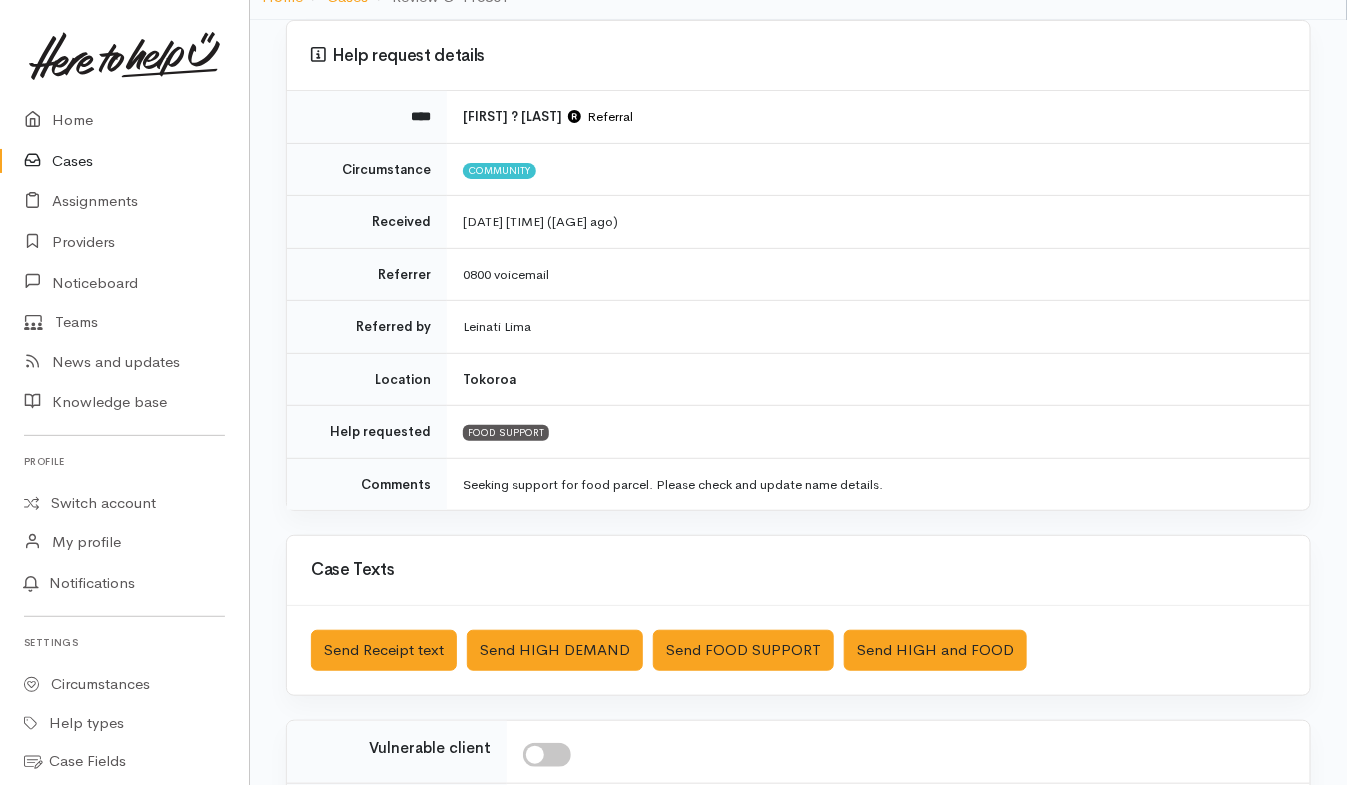 scroll, scrollTop: 156, scrollLeft: 0, axis: vertical 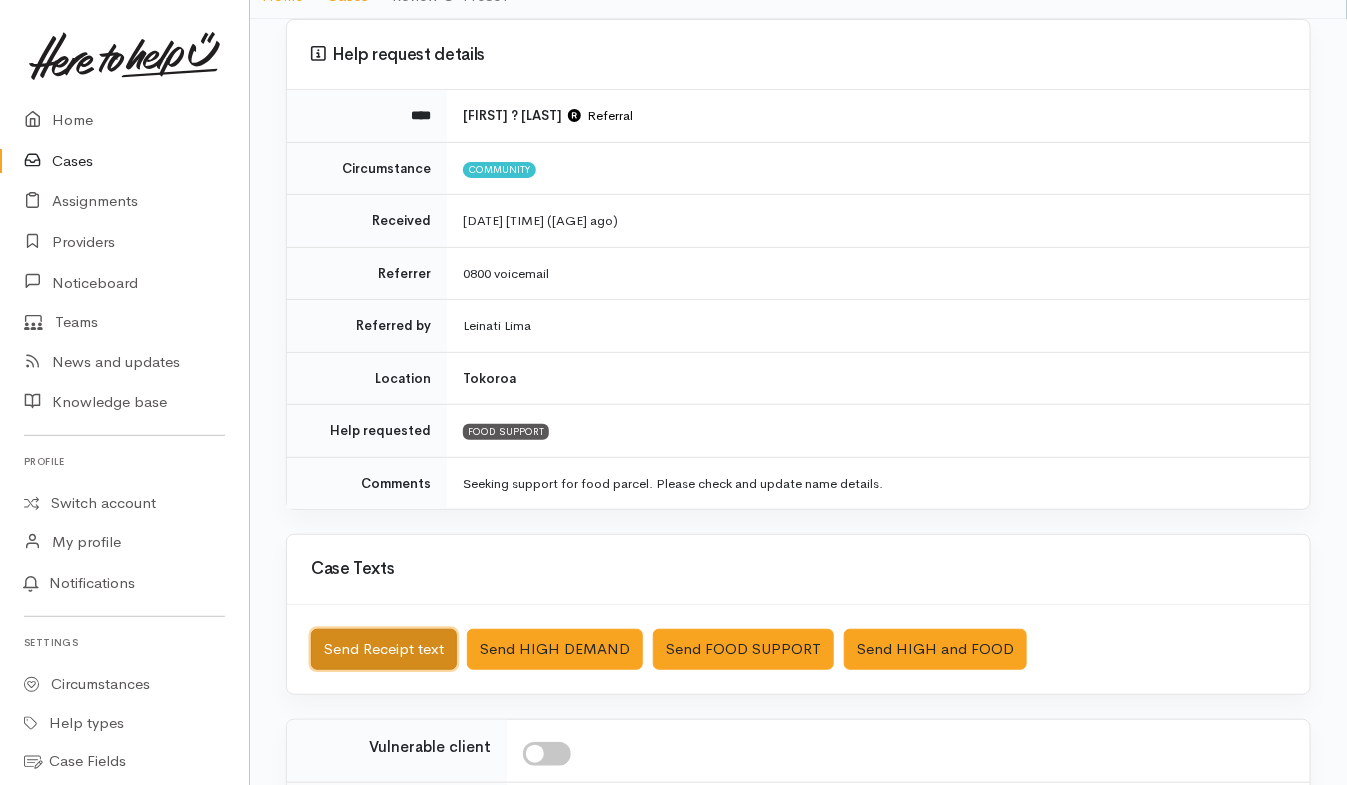 click on "Send Receipt text" at bounding box center (384, 649) 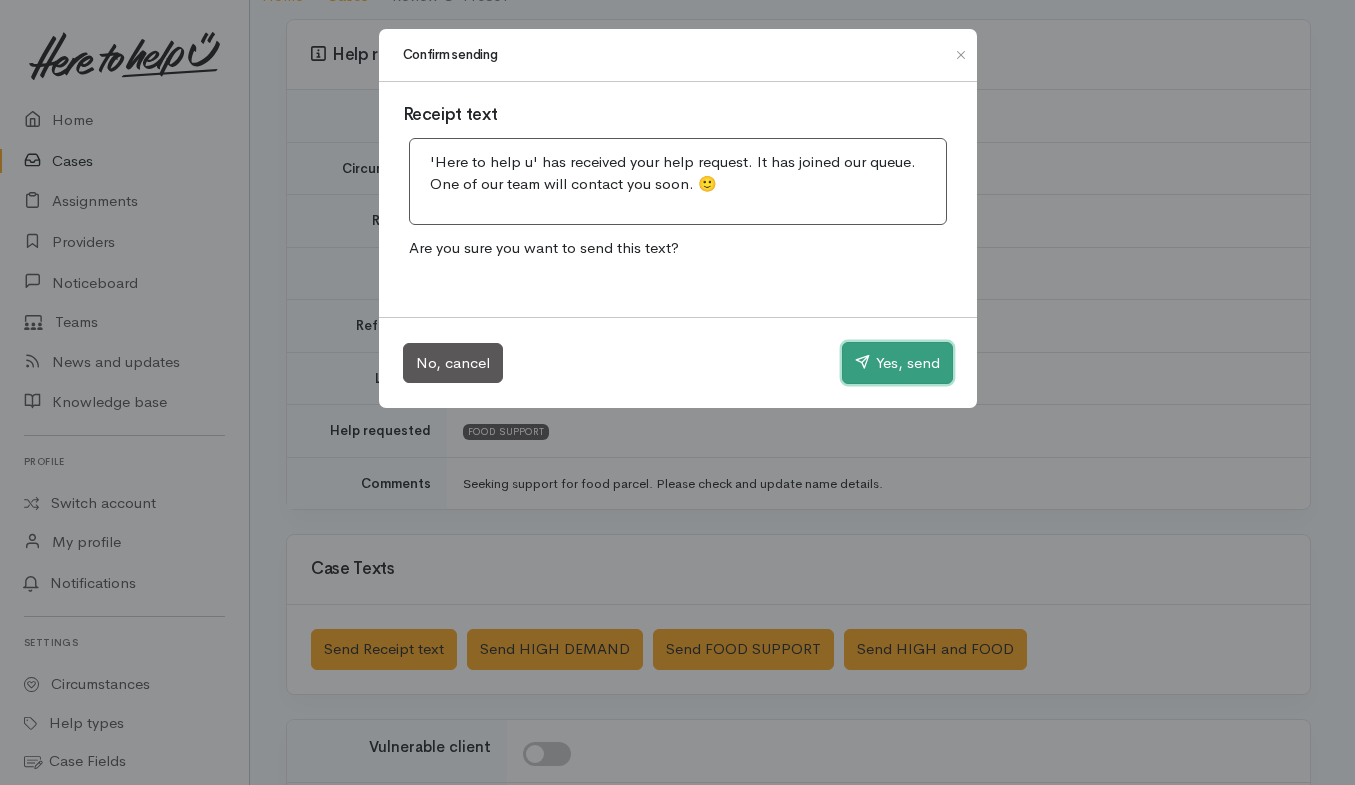 click on "Yes, send" at bounding box center [897, 363] 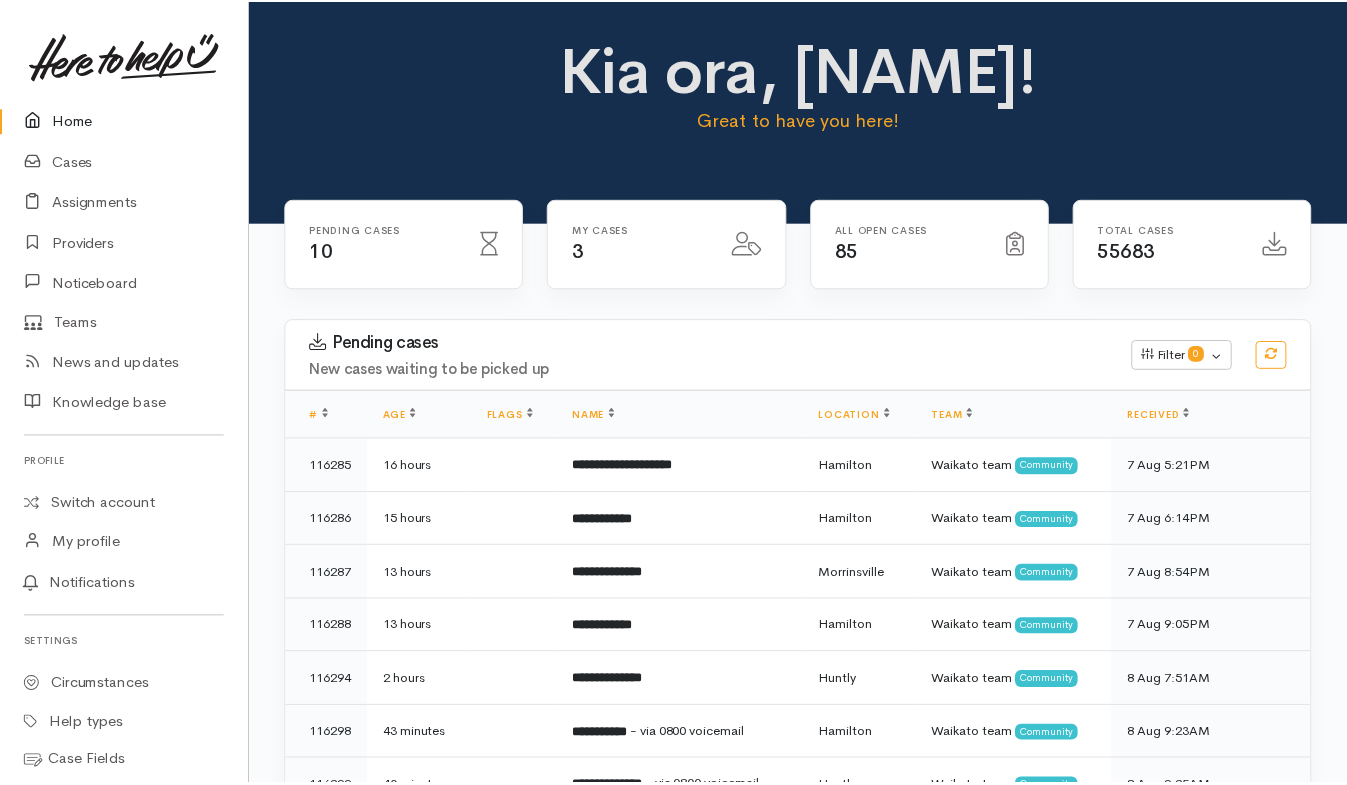 scroll, scrollTop: 290, scrollLeft: 0, axis: vertical 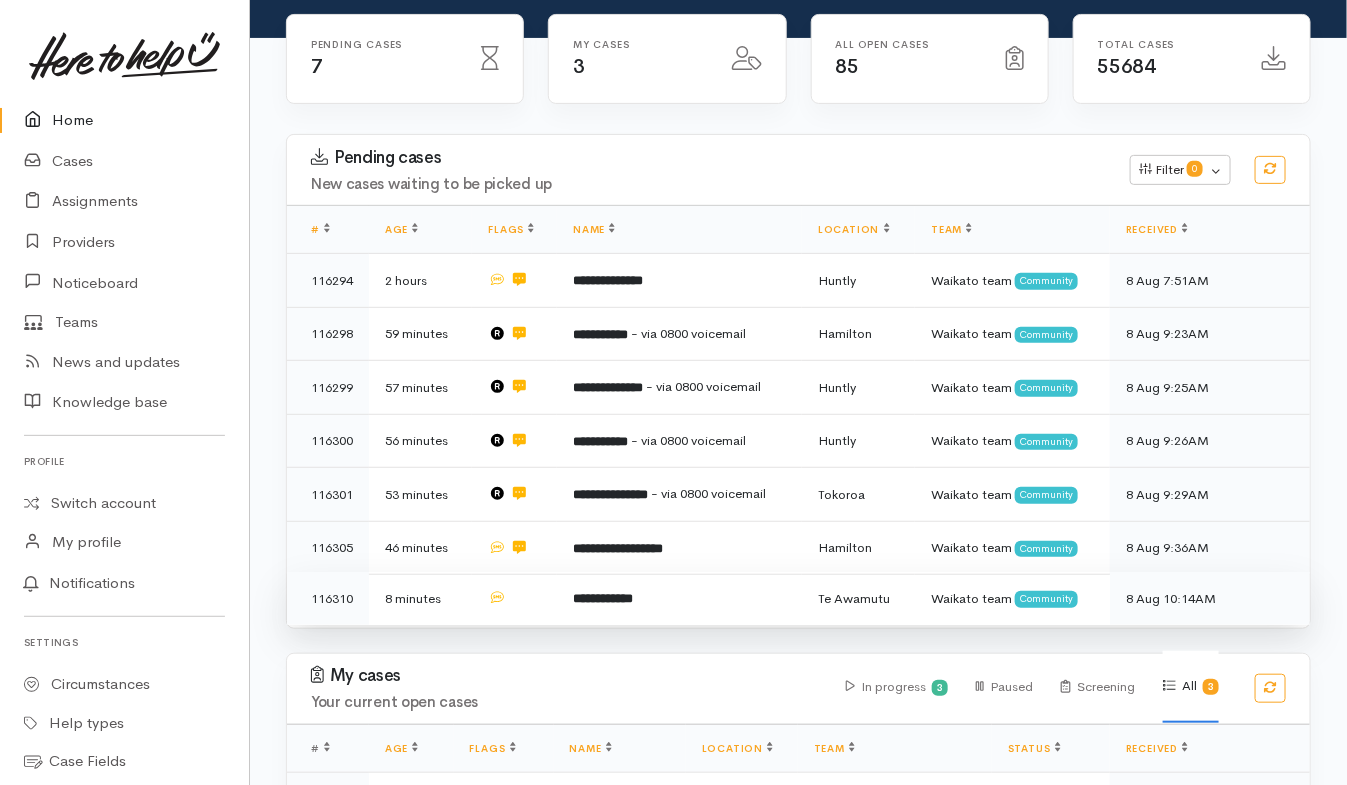 click at bounding box center [514, 598] 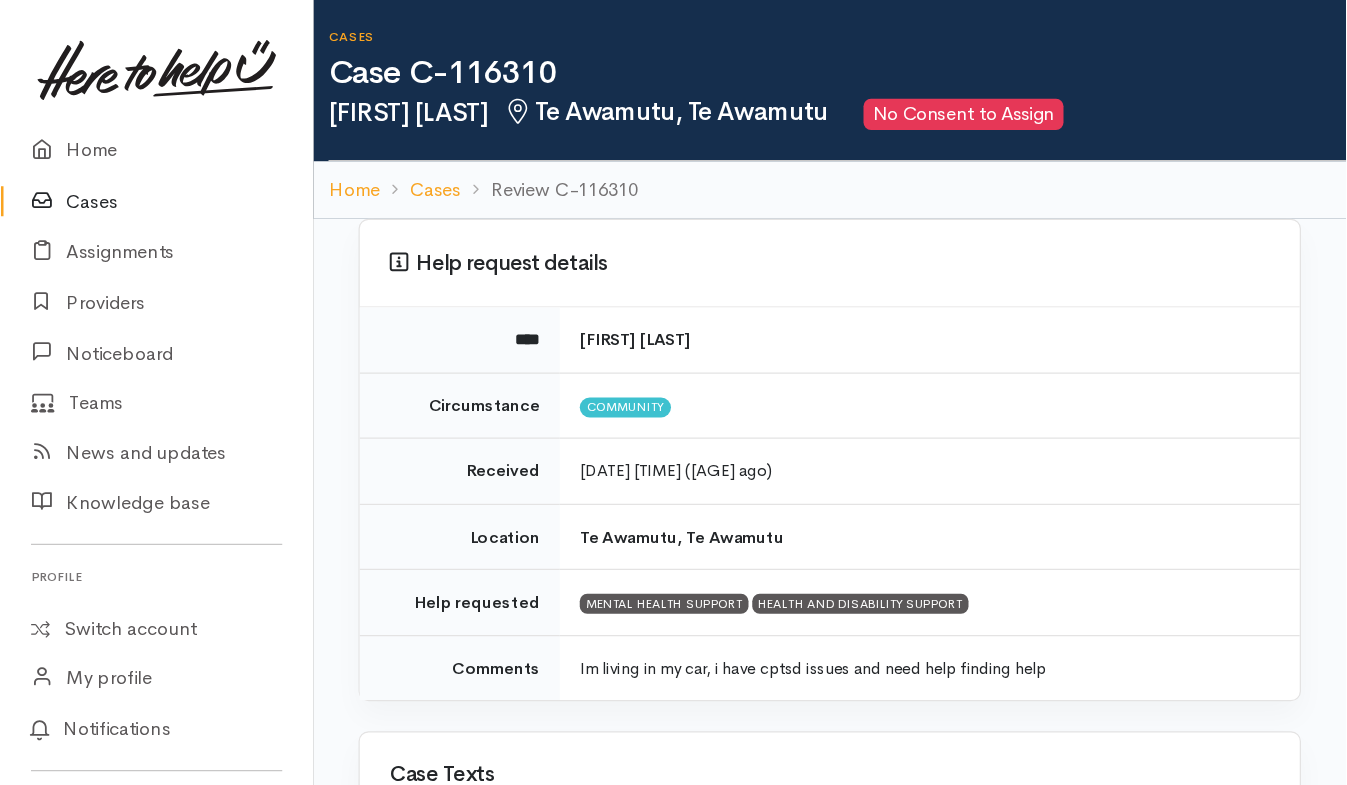scroll, scrollTop: 0, scrollLeft: 0, axis: both 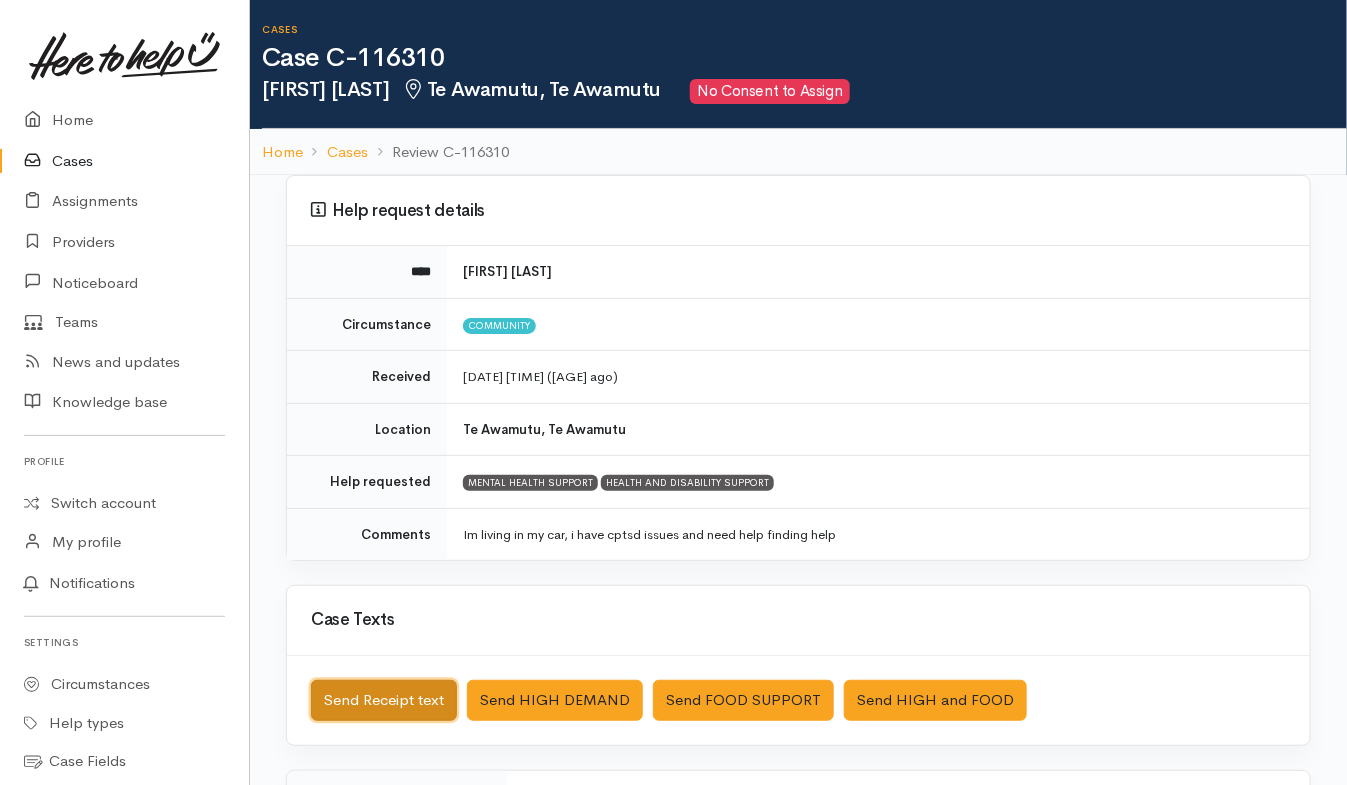 click on "Send Receipt text" at bounding box center [384, 700] 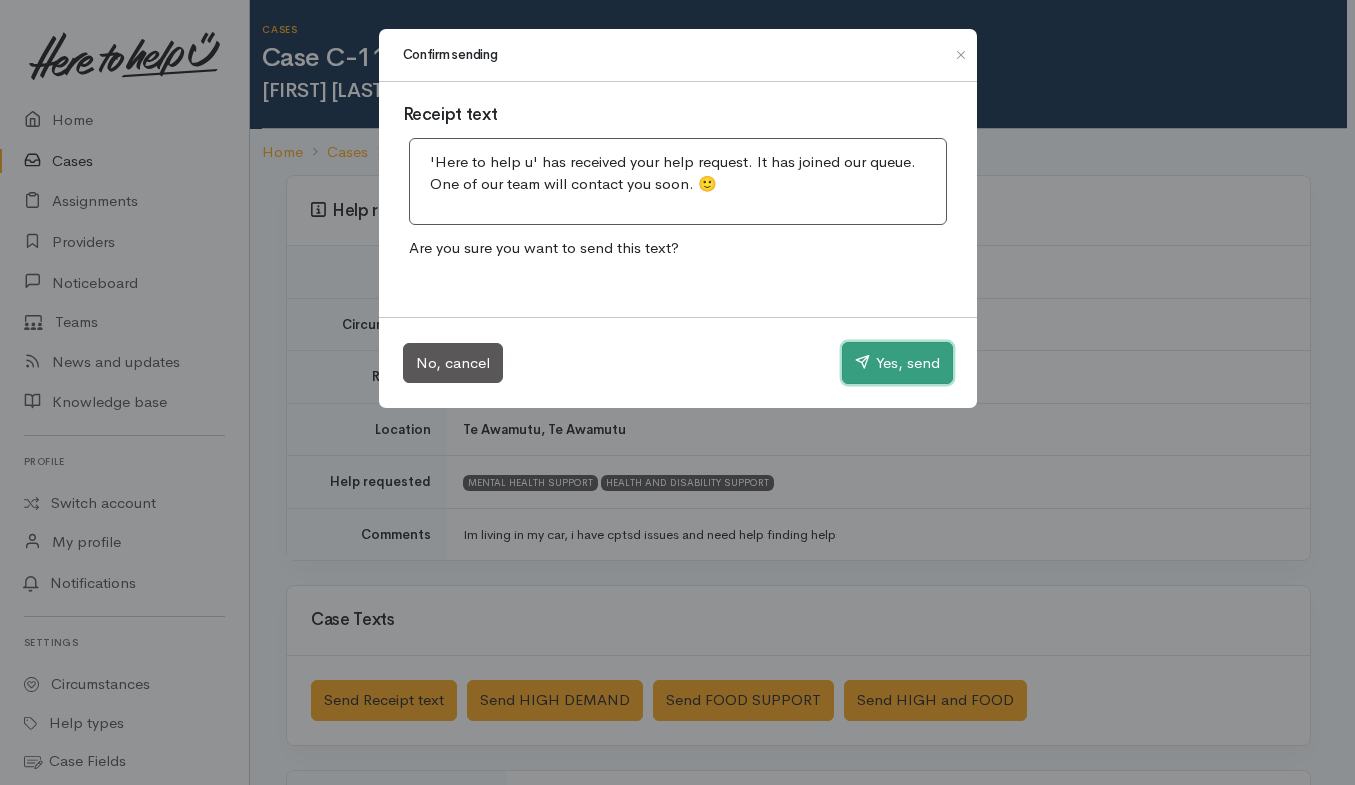 click on "Yes, send" at bounding box center [897, 363] 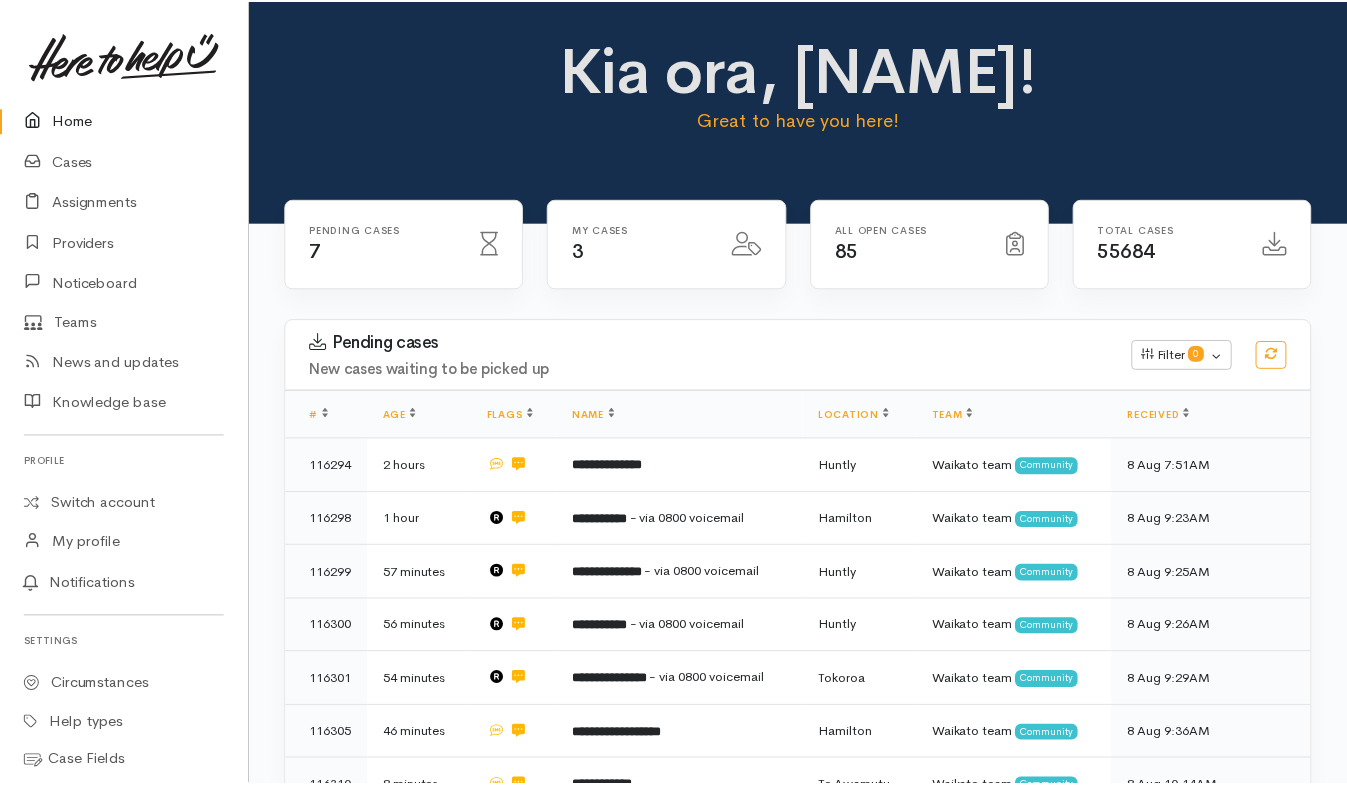 scroll, scrollTop: 125, scrollLeft: 0, axis: vertical 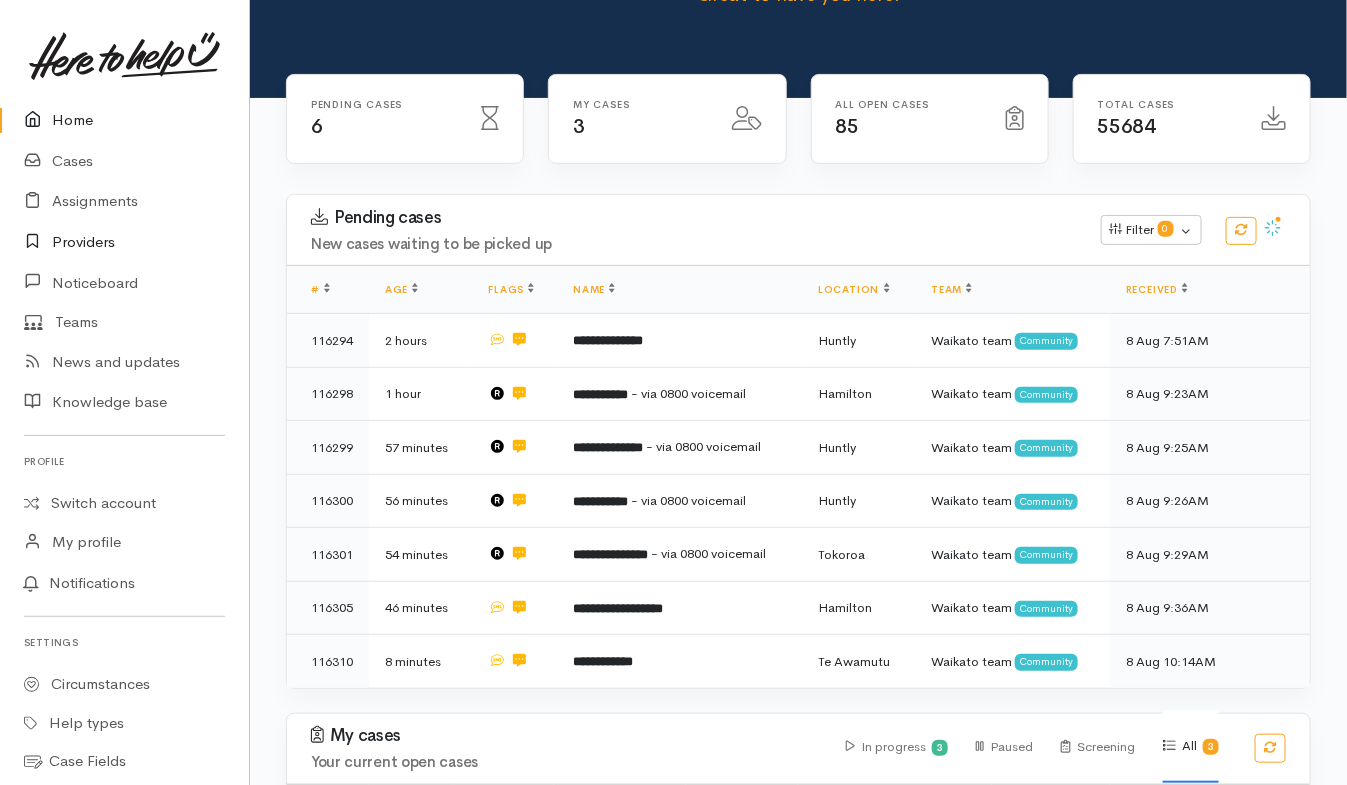 click on "Providers" at bounding box center [124, 242] 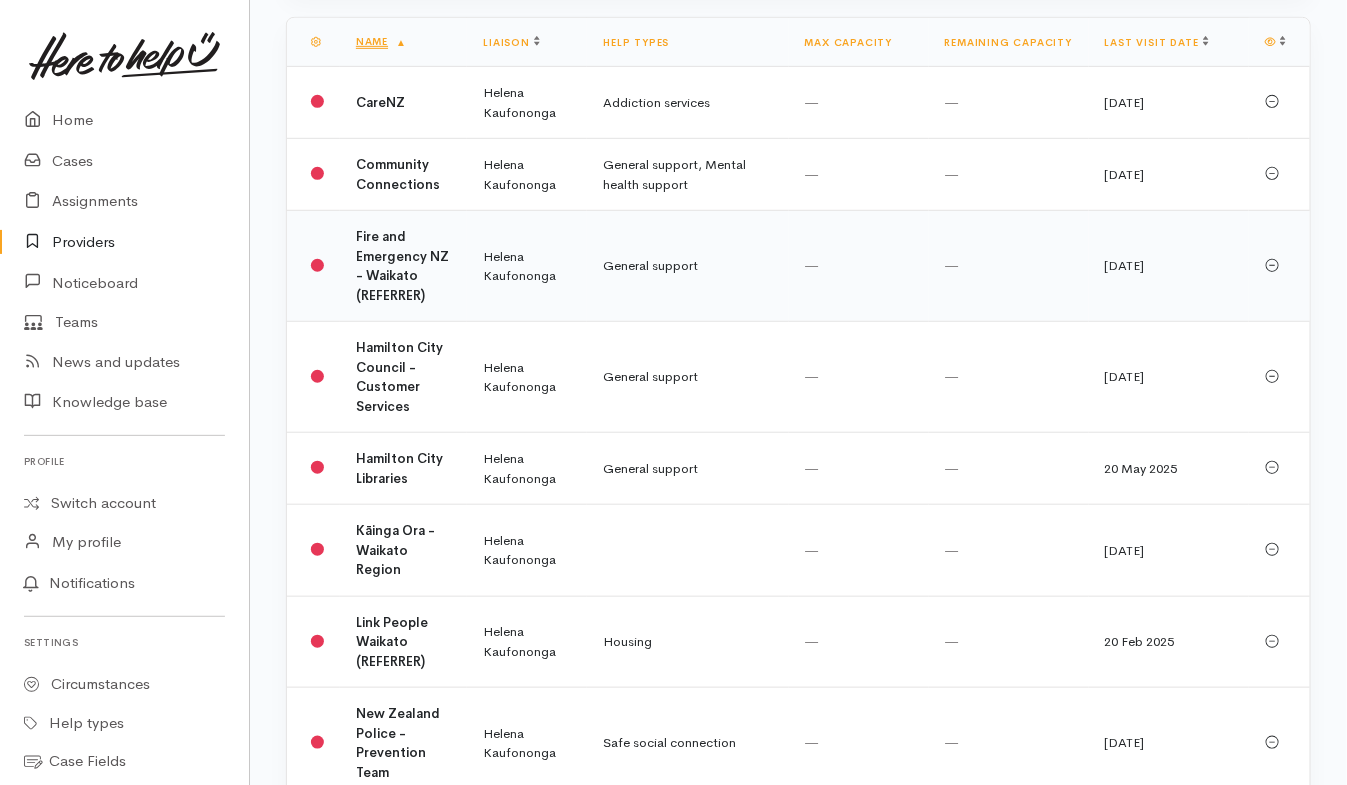 scroll, scrollTop: 350, scrollLeft: 0, axis: vertical 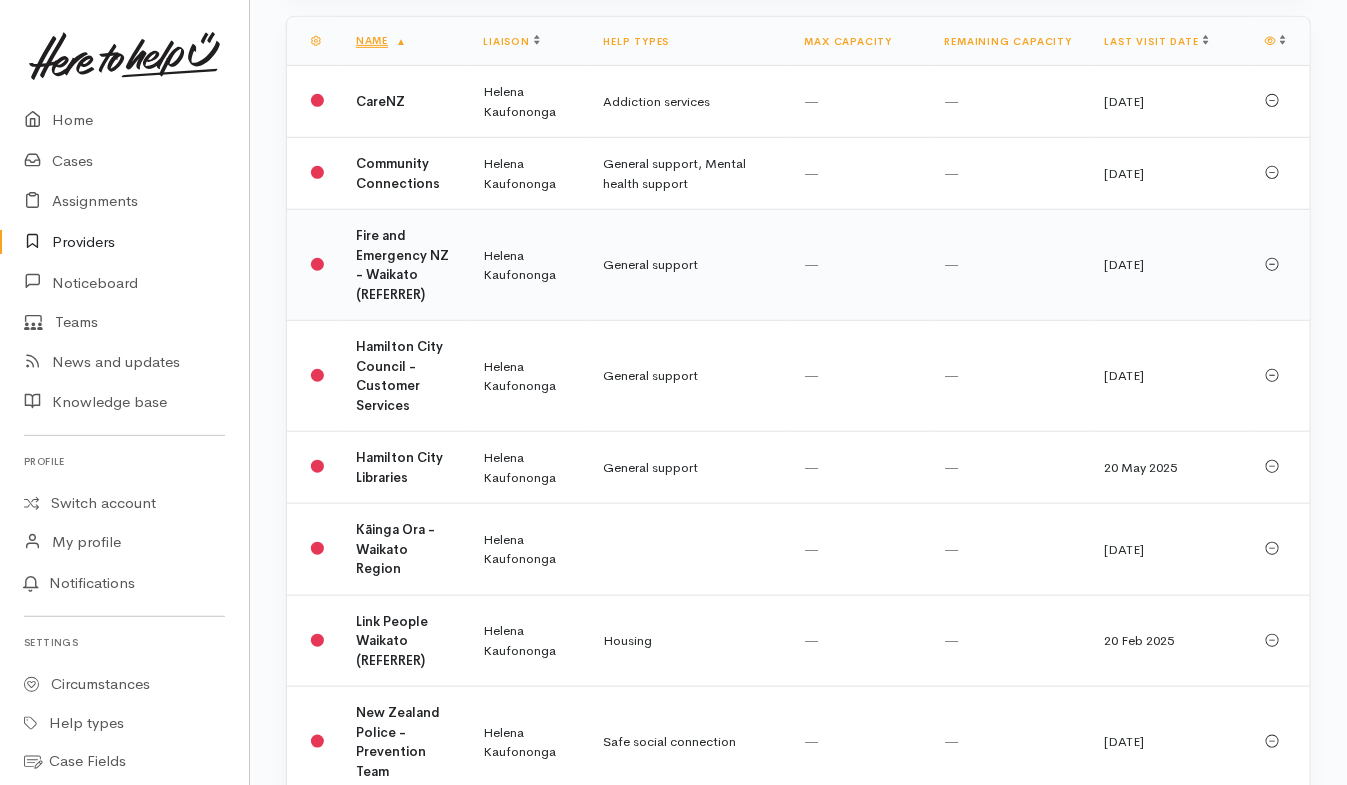 click on "Helena Kaufononga" at bounding box center (527, 550) 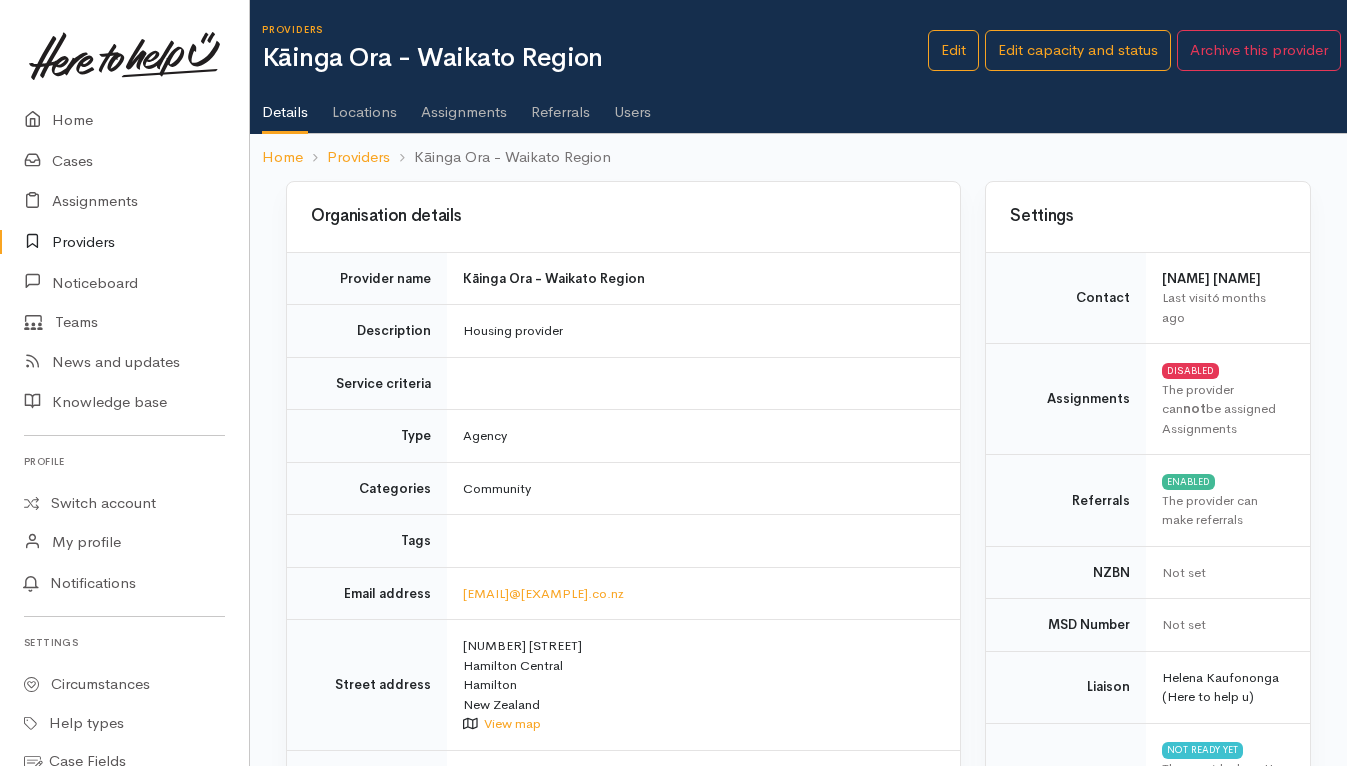 scroll, scrollTop: 0, scrollLeft: 0, axis: both 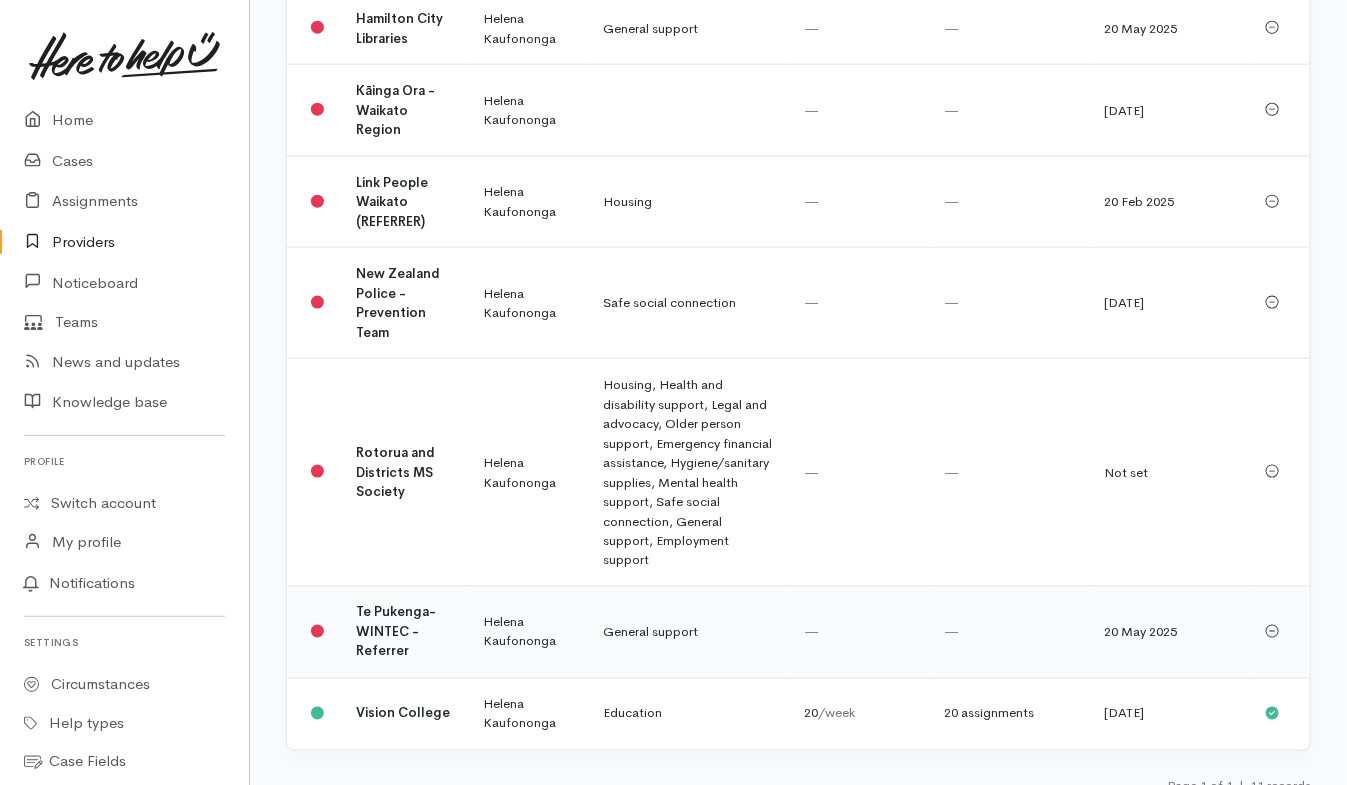 click on "General support" at bounding box center [687, 633] 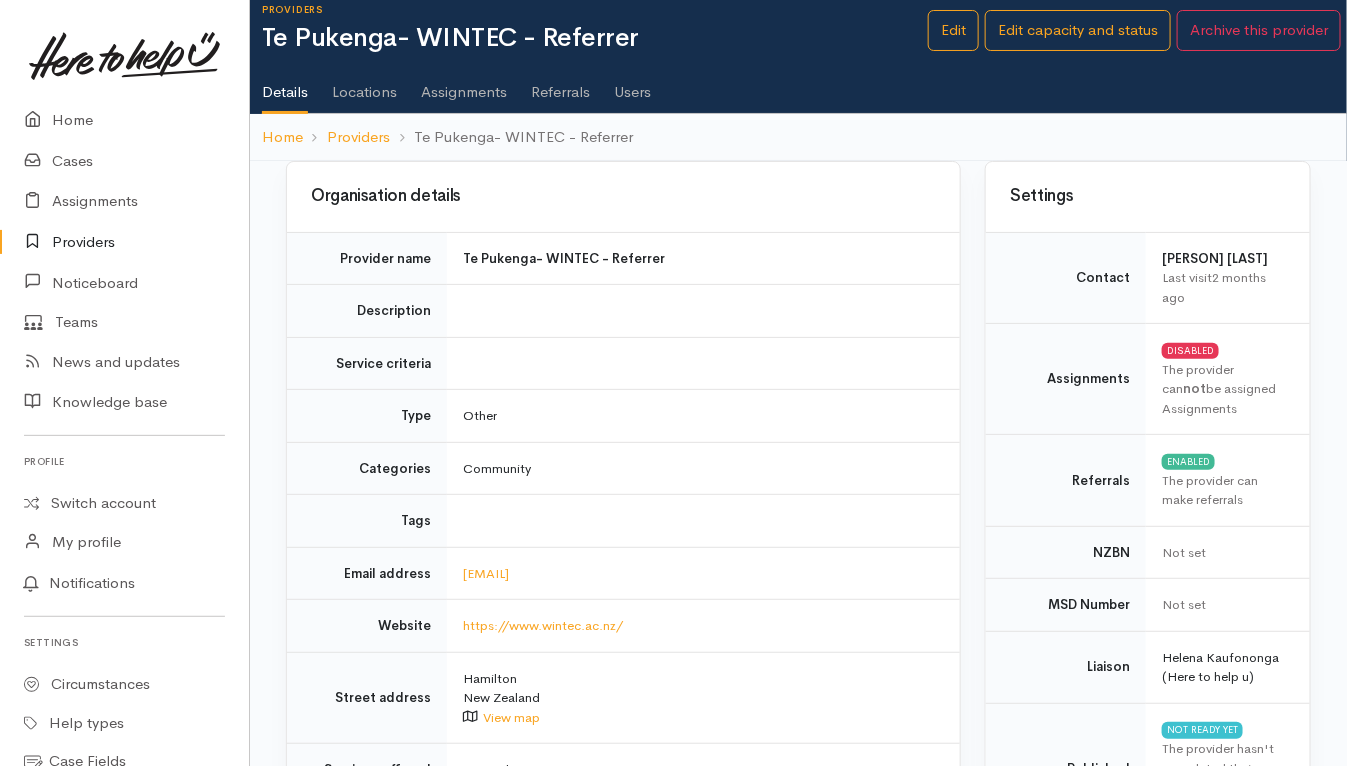 scroll, scrollTop: 0, scrollLeft: 0, axis: both 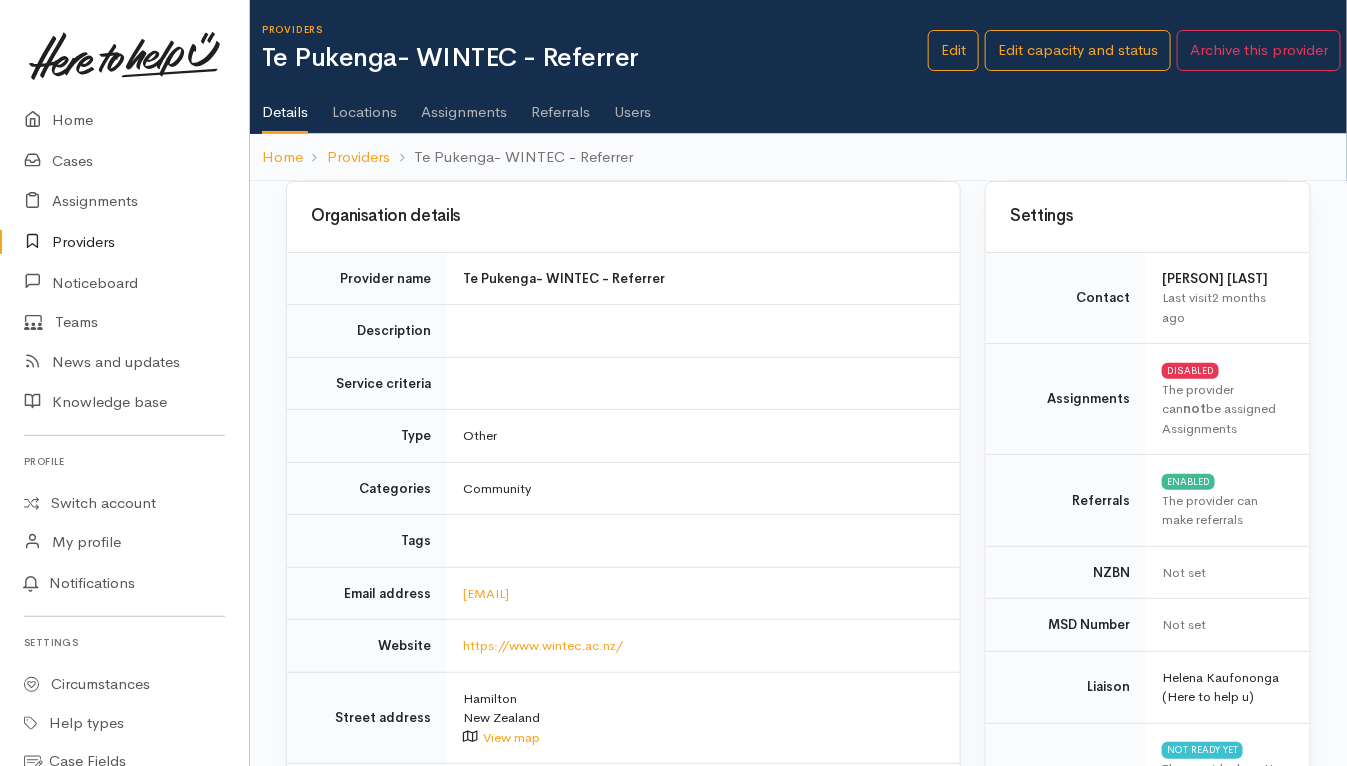 click on "Users" at bounding box center (632, 105) 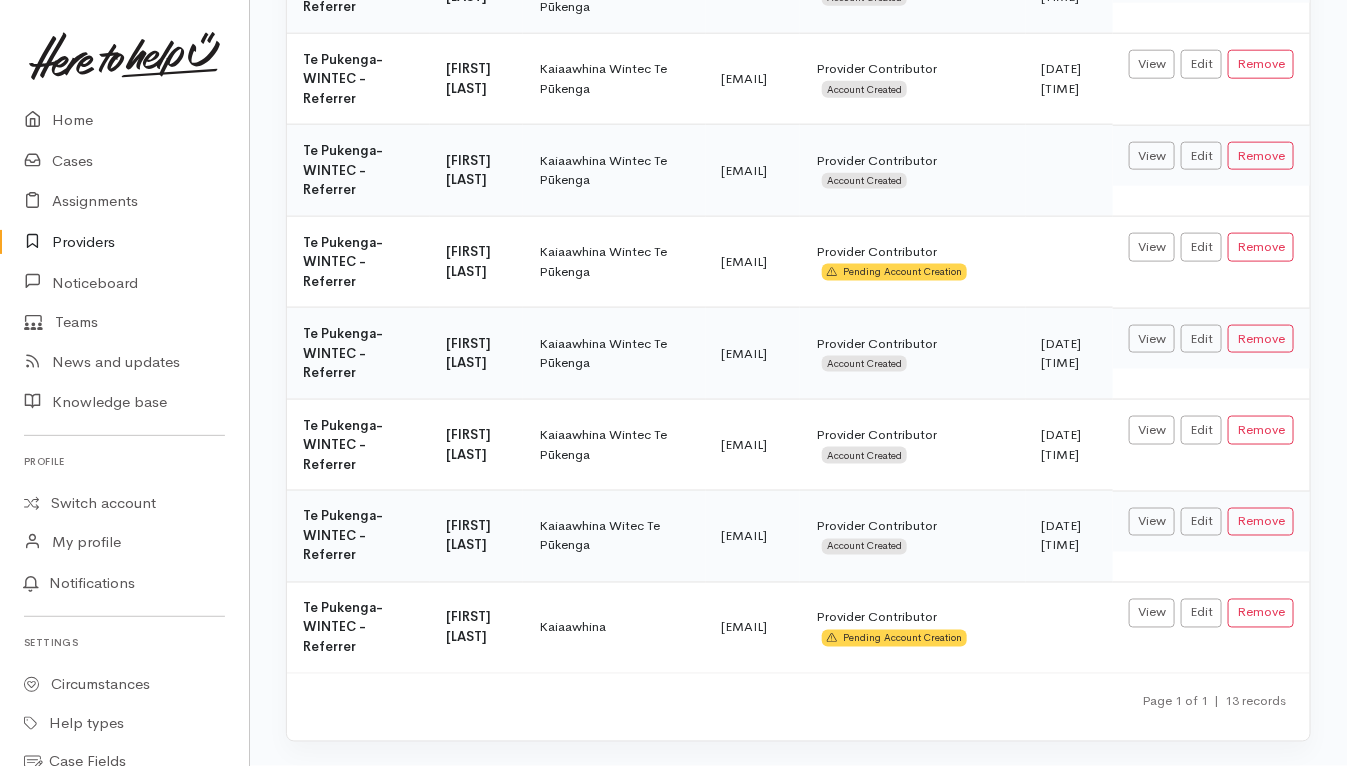 scroll, scrollTop: 1088, scrollLeft: 0, axis: vertical 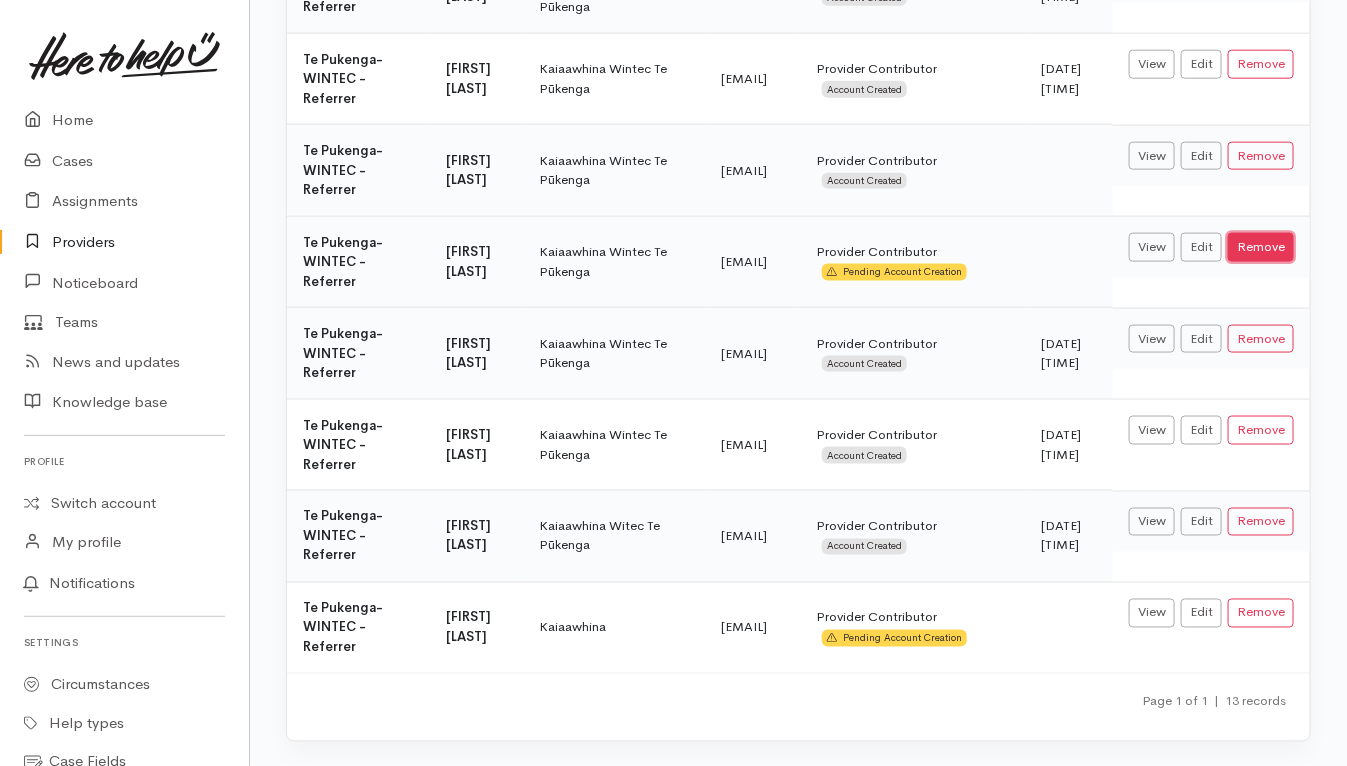 click on "Remove" at bounding box center [1261, 247] 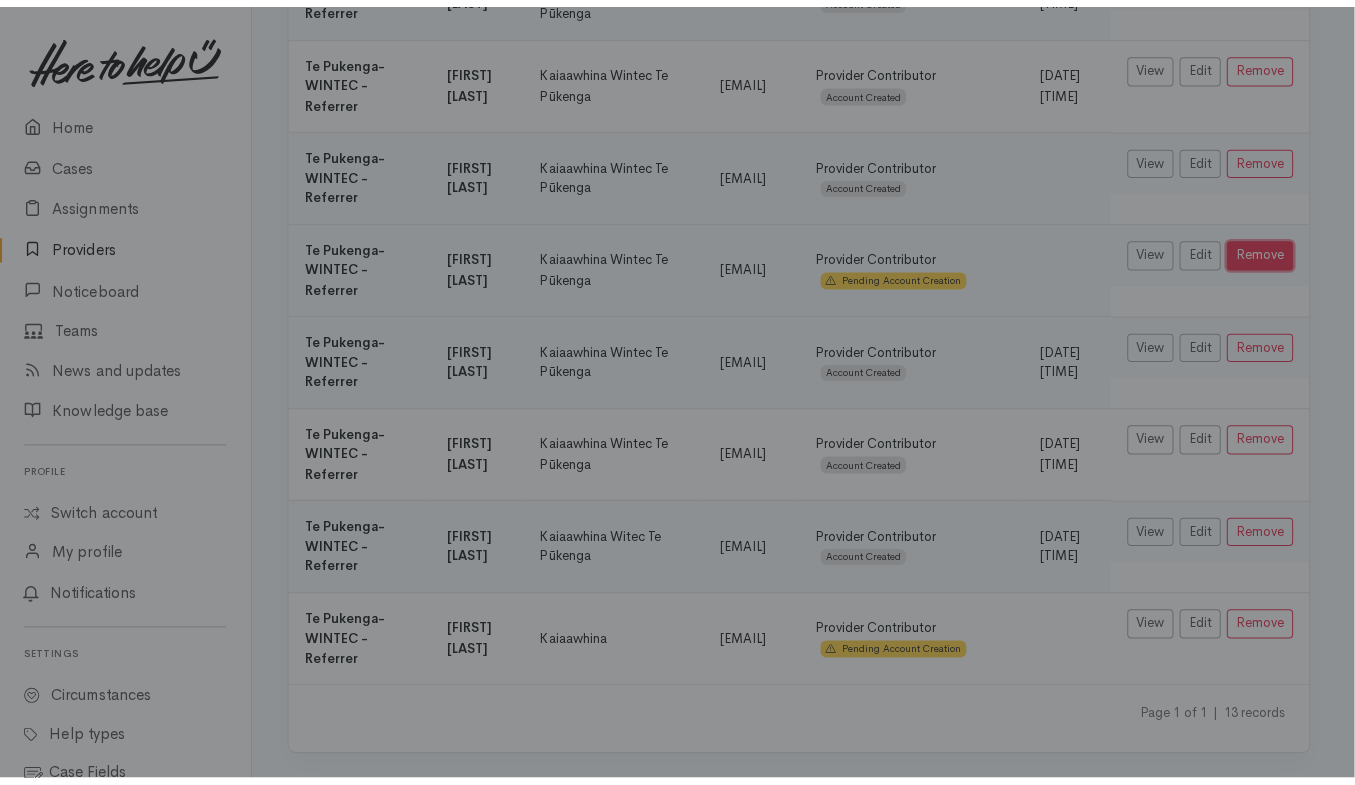 scroll, scrollTop: 1079, scrollLeft: 0, axis: vertical 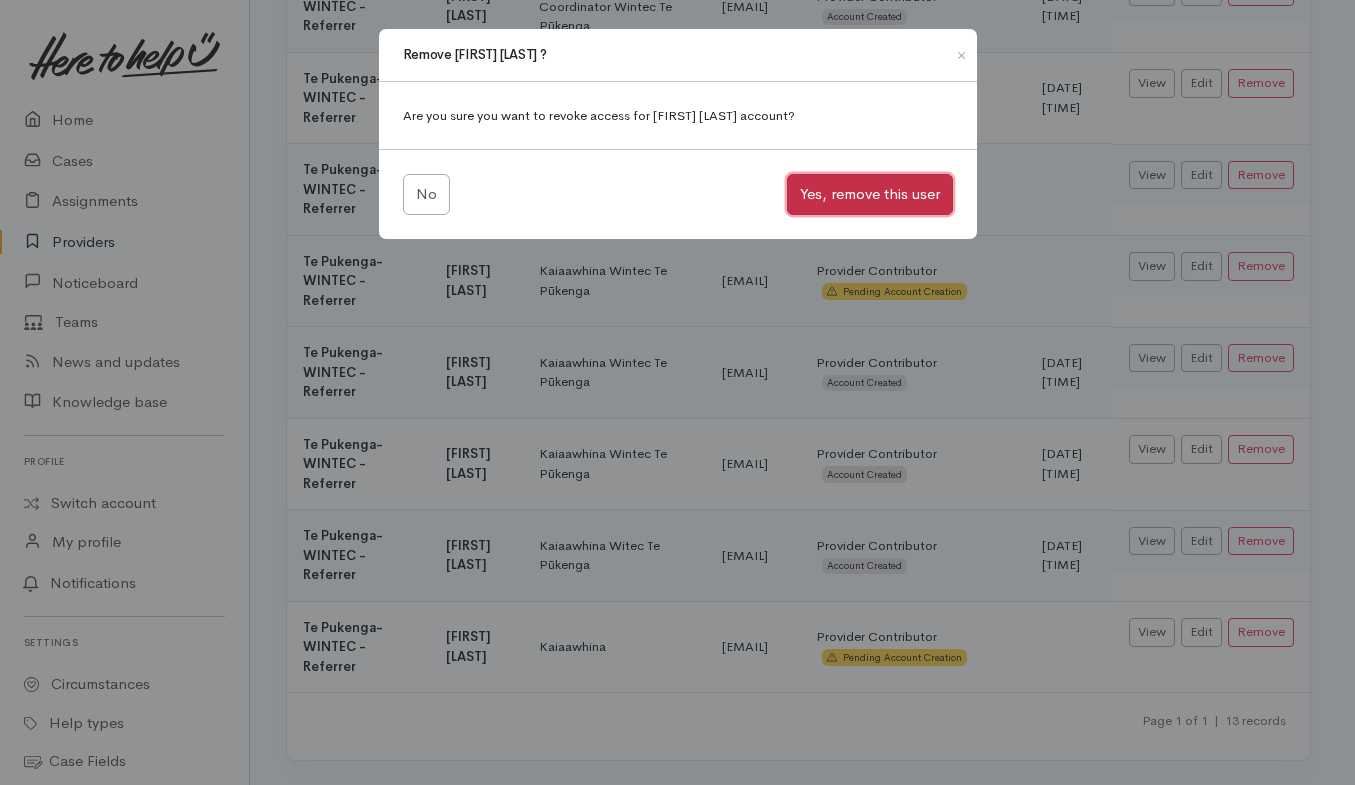 click on "Yes, remove this user" at bounding box center (870, 194) 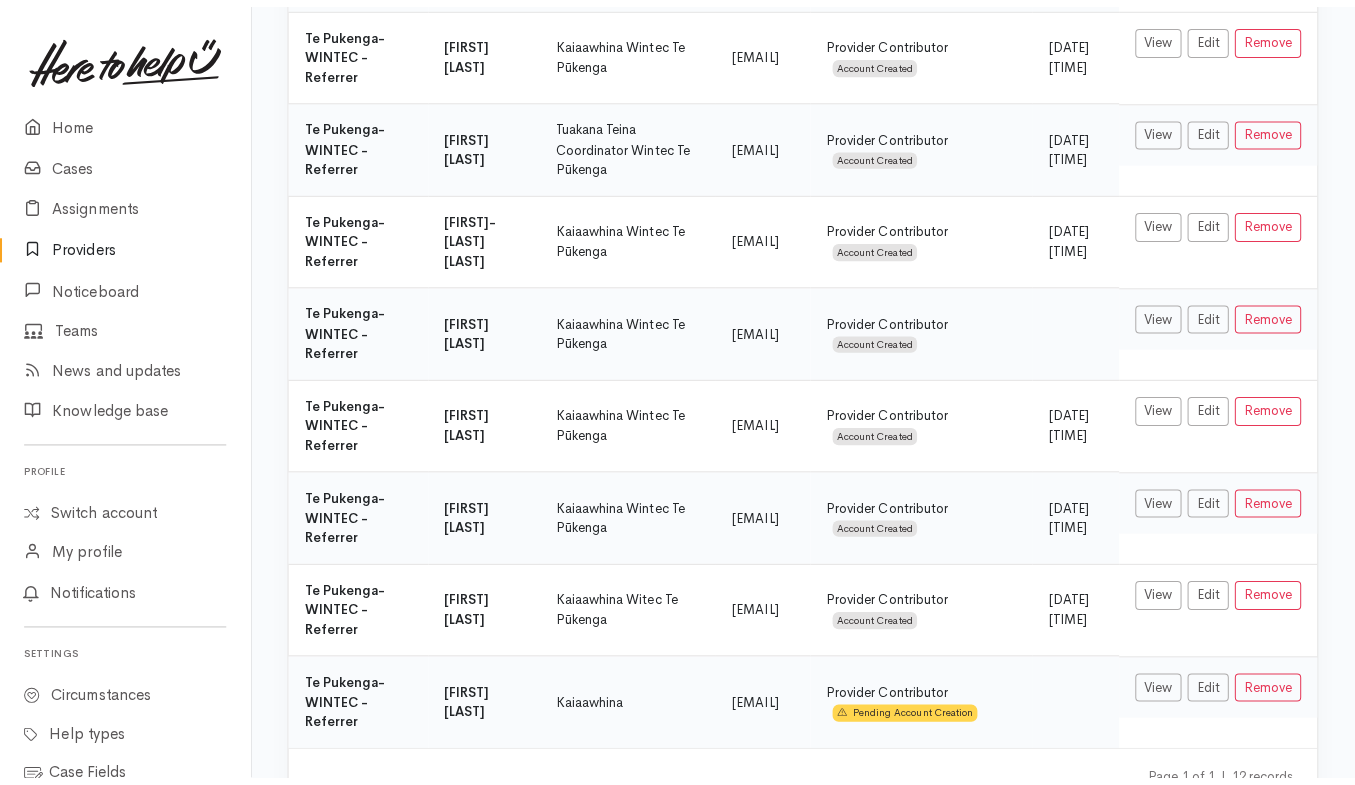 scroll, scrollTop: 677, scrollLeft: 0, axis: vertical 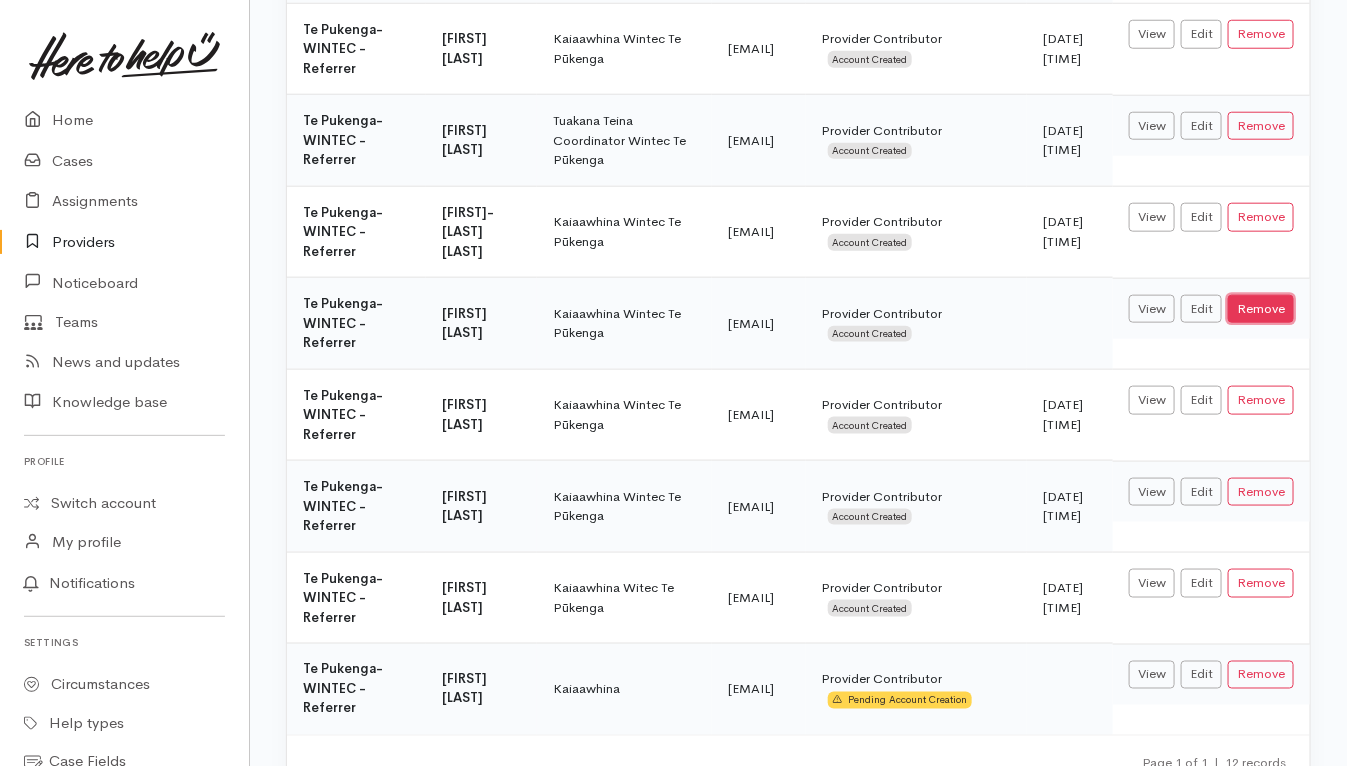 click on "Remove" at bounding box center (1261, 309) 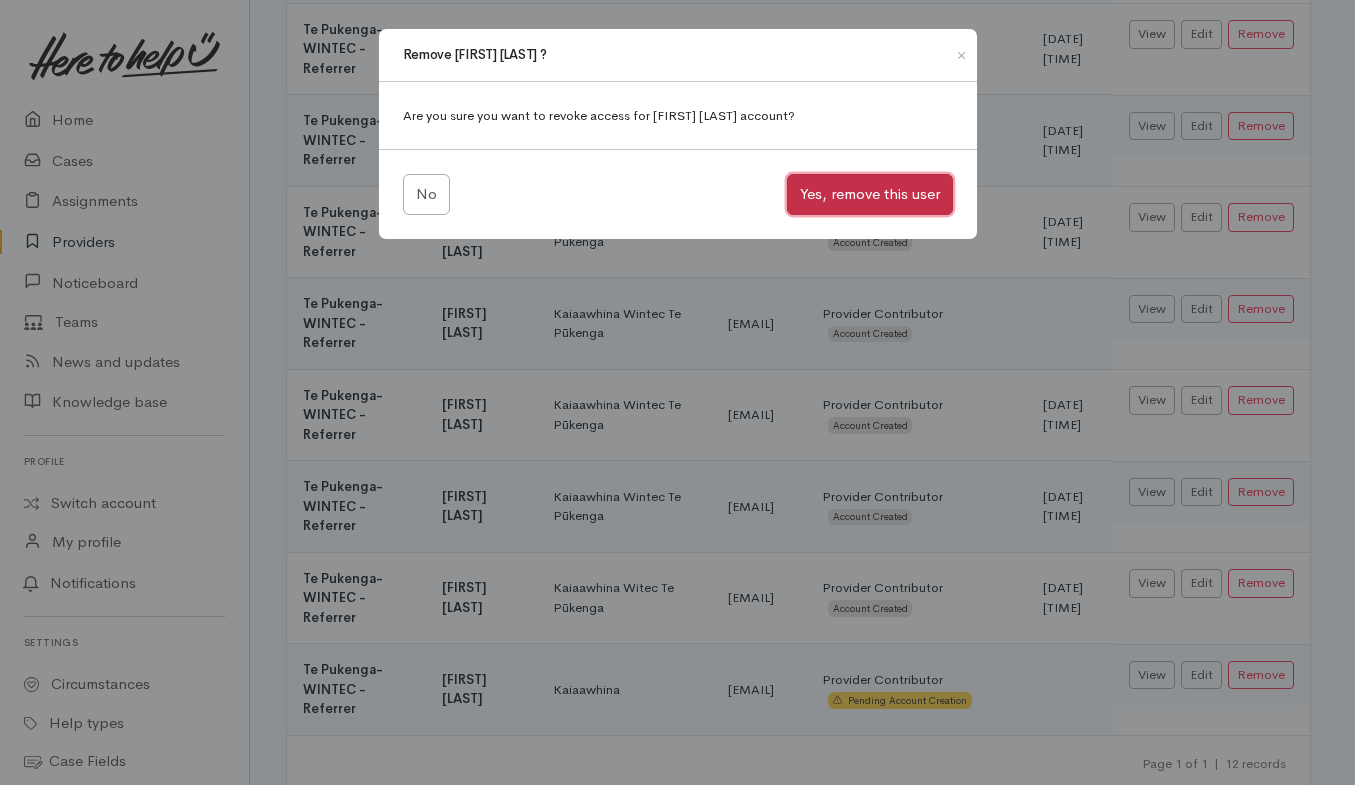 click on "Yes, remove this user" at bounding box center [870, 194] 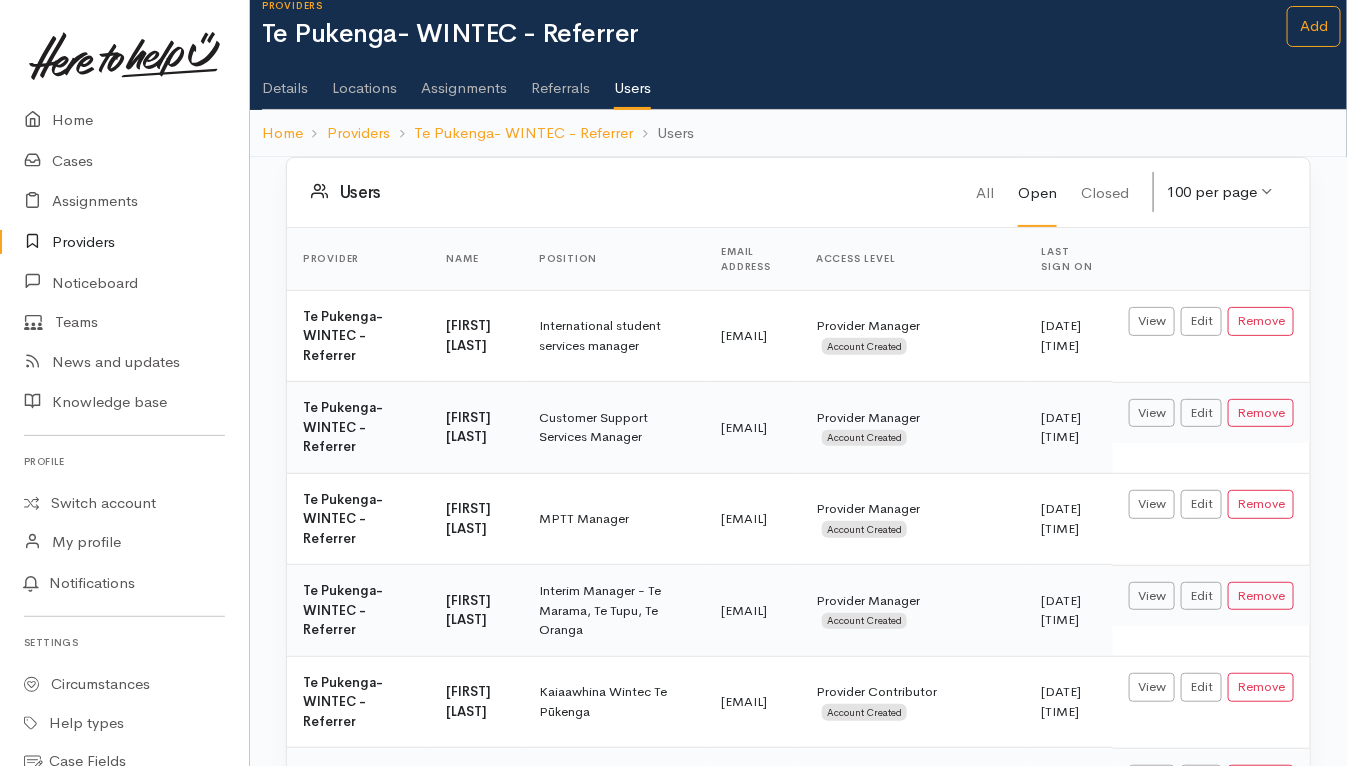 scroll, scrollTop: 0, scrollLeft: 0, axis: both 